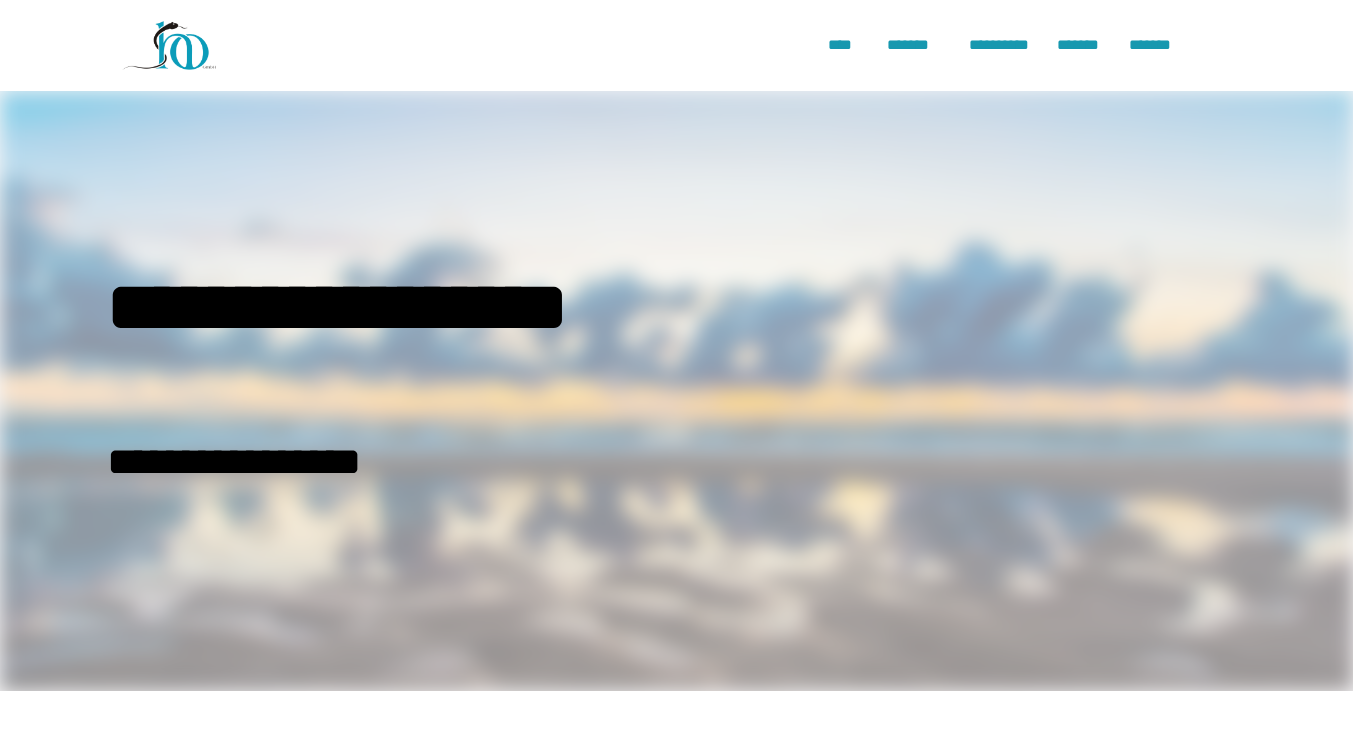 scroll, scrollTop: 0, scrollLeft: 0, axis: both 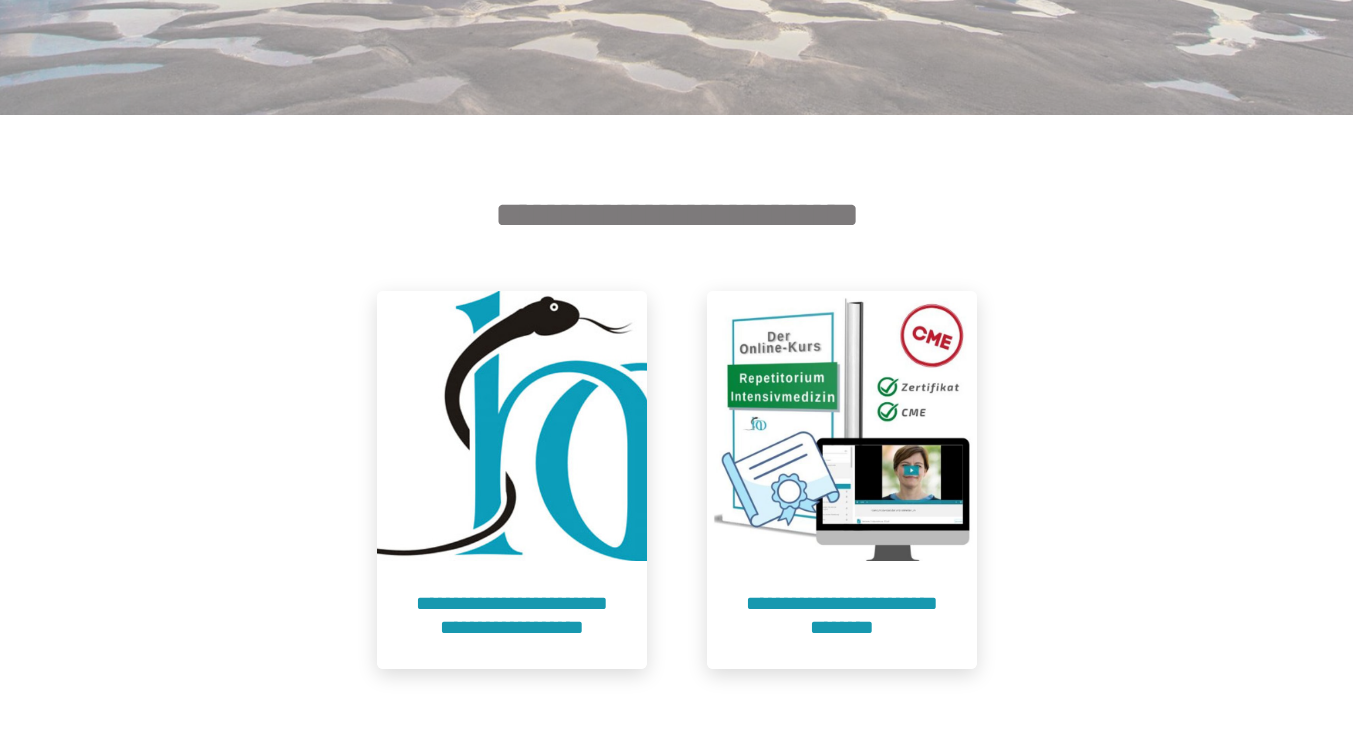 click at bounding box center (842, 426) 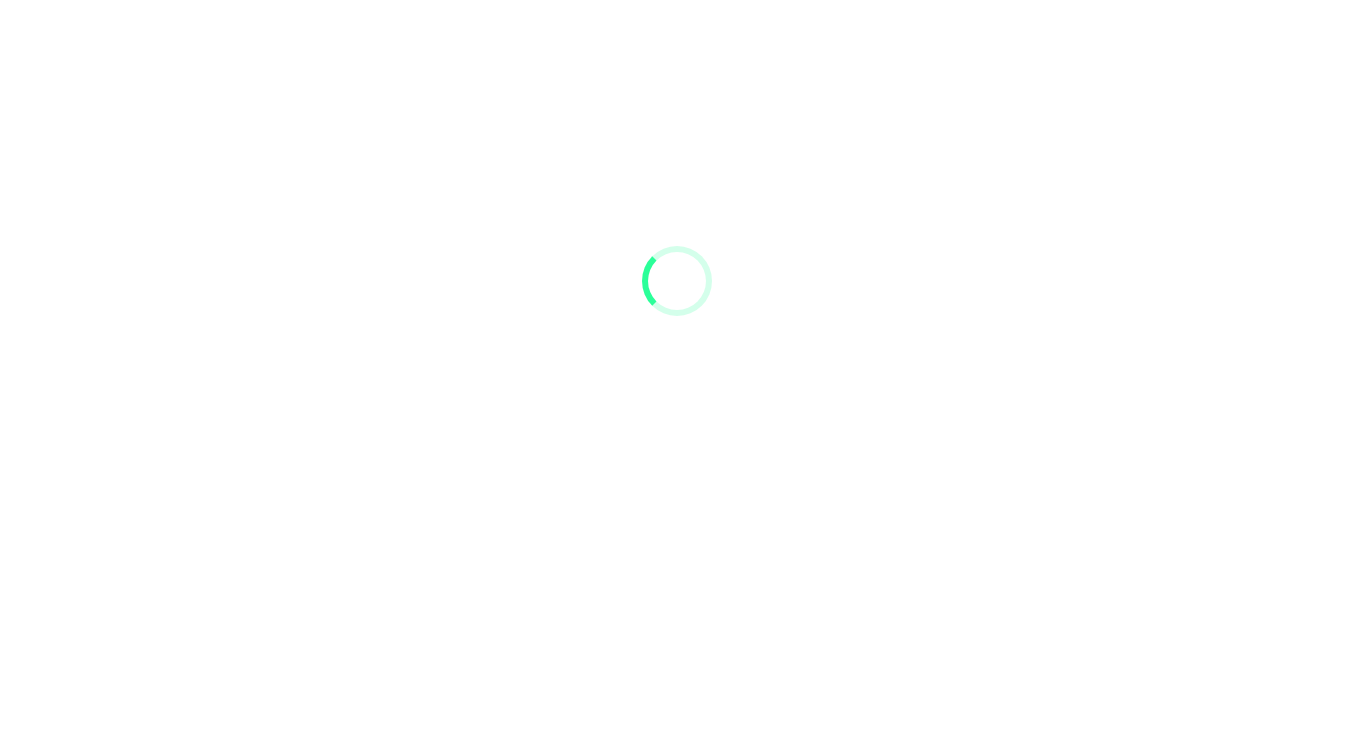 scroll, scrollTop: 91, scrollLeft: 0, axis: vertical 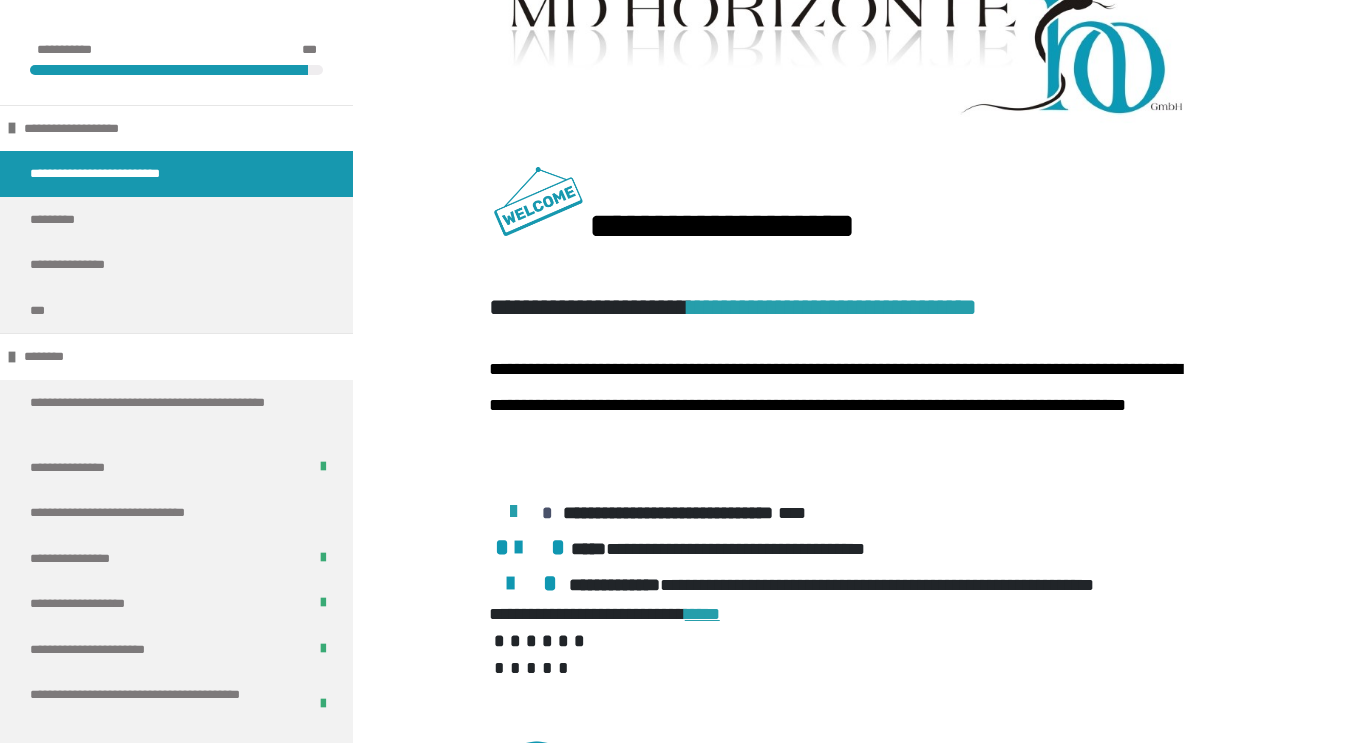 click on "**********" at bounding box center [676, 1906] 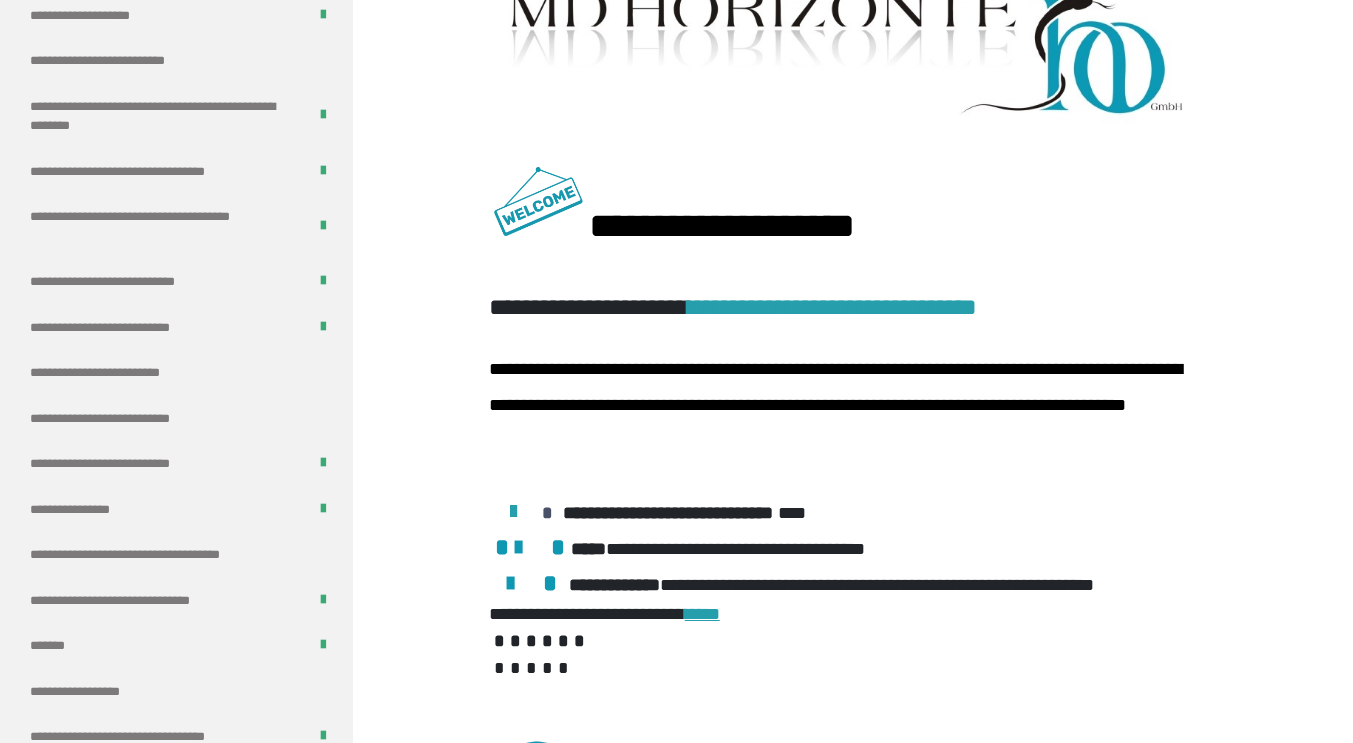 scroll, scrollTop: 1715, scrollLeft: 0, axis: vertical 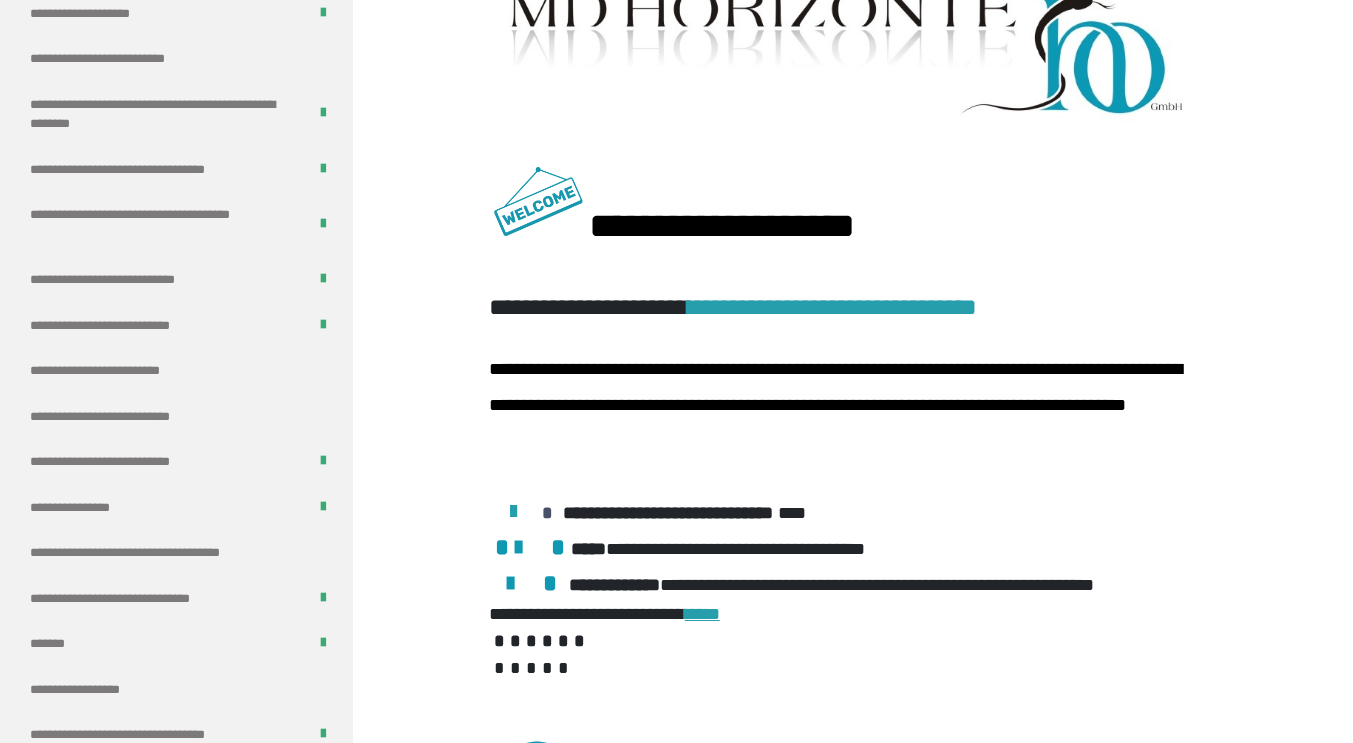 click on "**********" at bounding box center [125, 326] 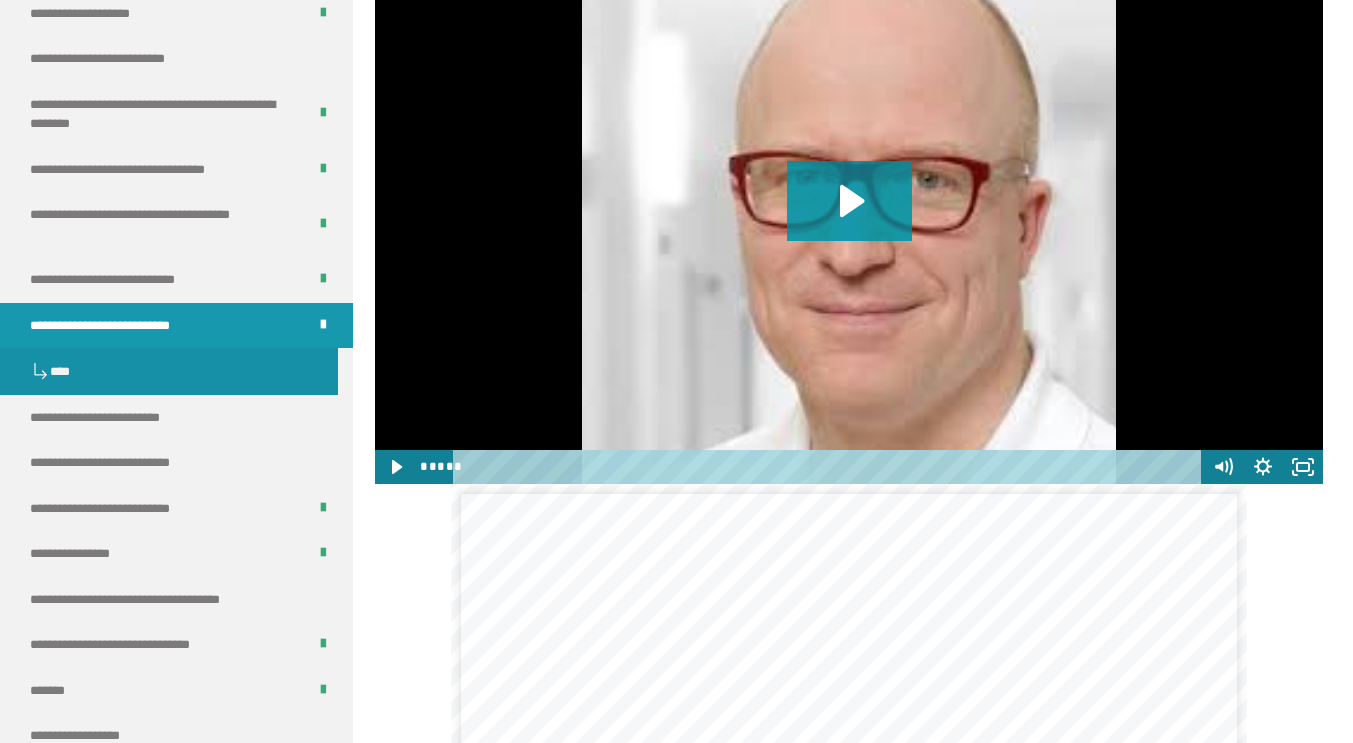 scroll, scrollTop: 1802, scrollLeft: 0, axis: vertical 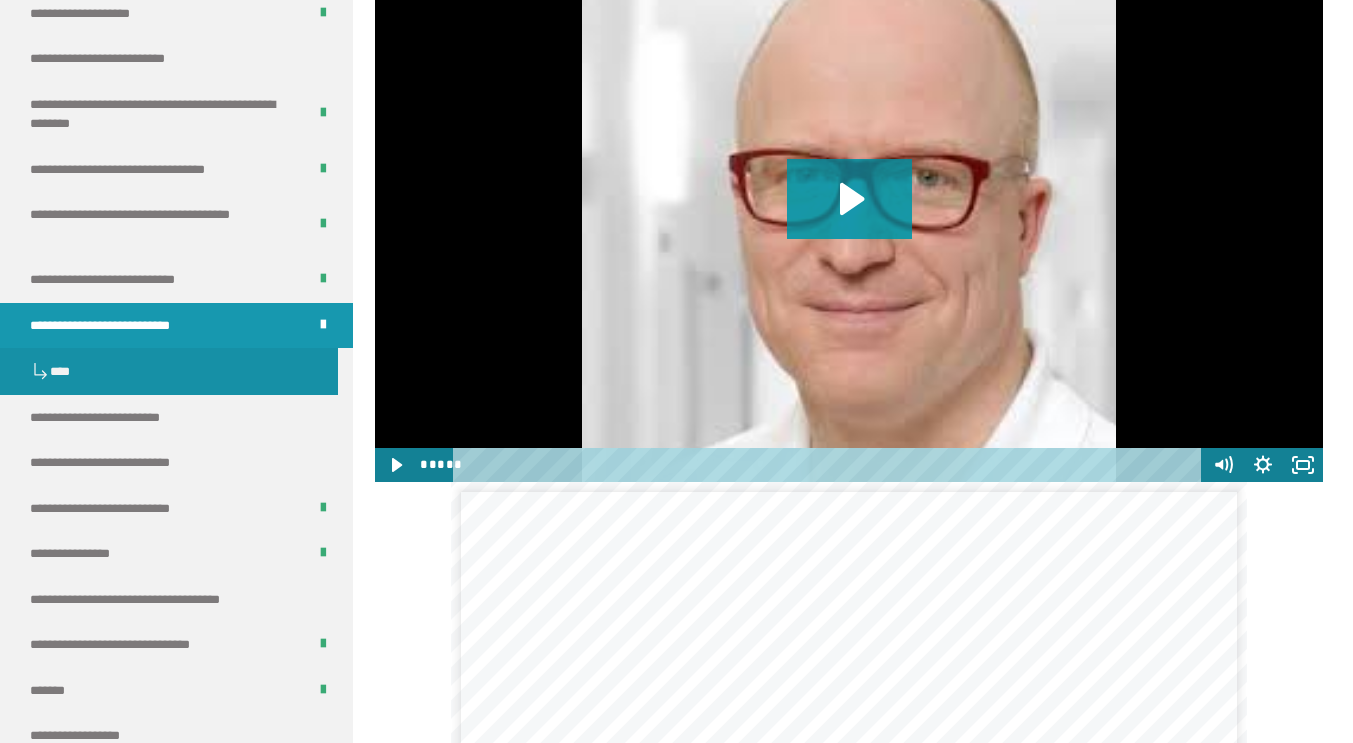click on "**********" at bounding box center (143, 280) 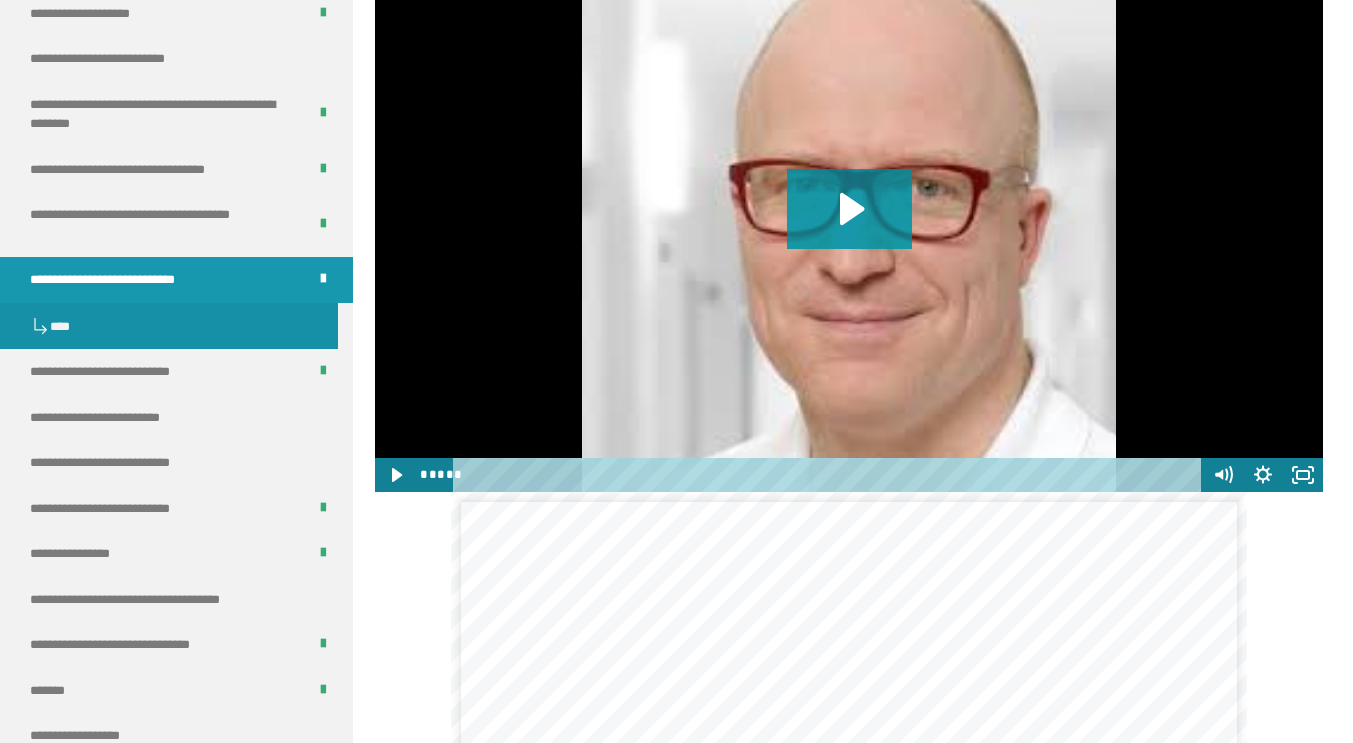 scroll, scrollTop: 1777, scrollLeft: 0, axis: vertical 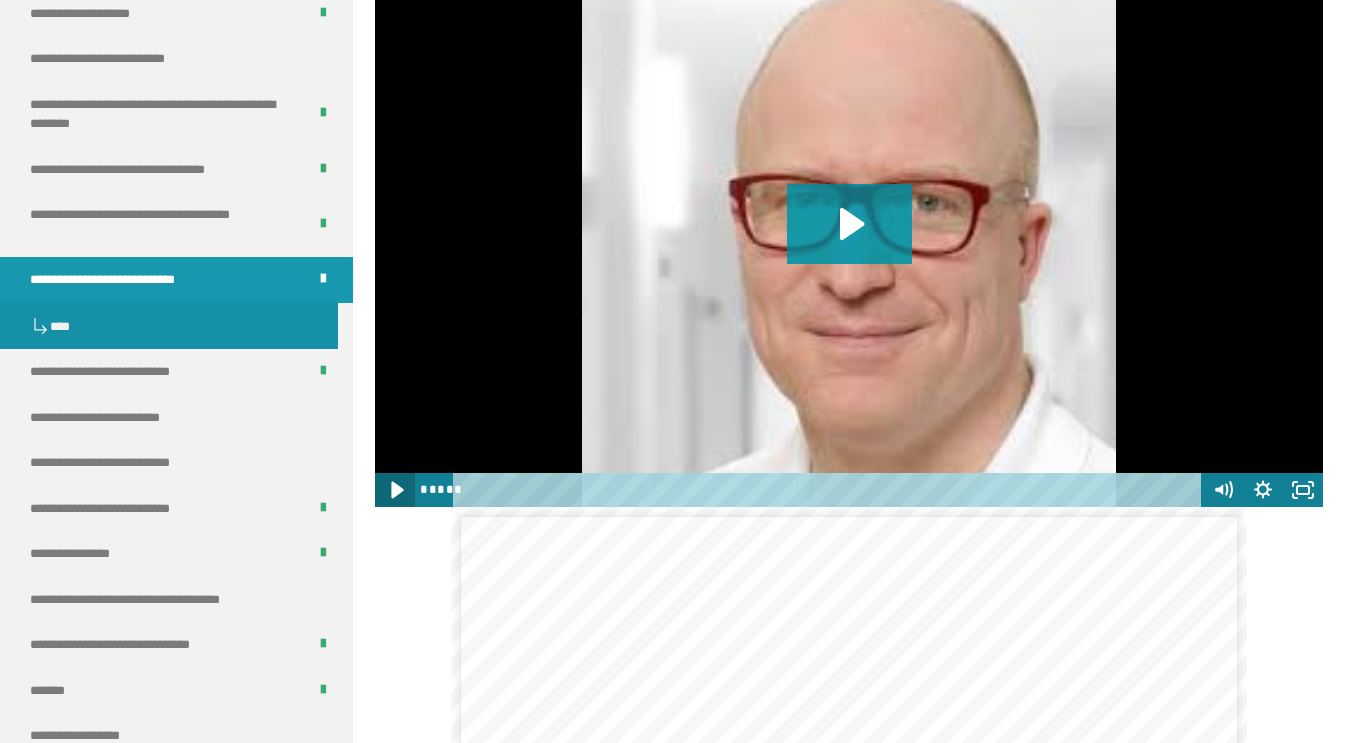 click 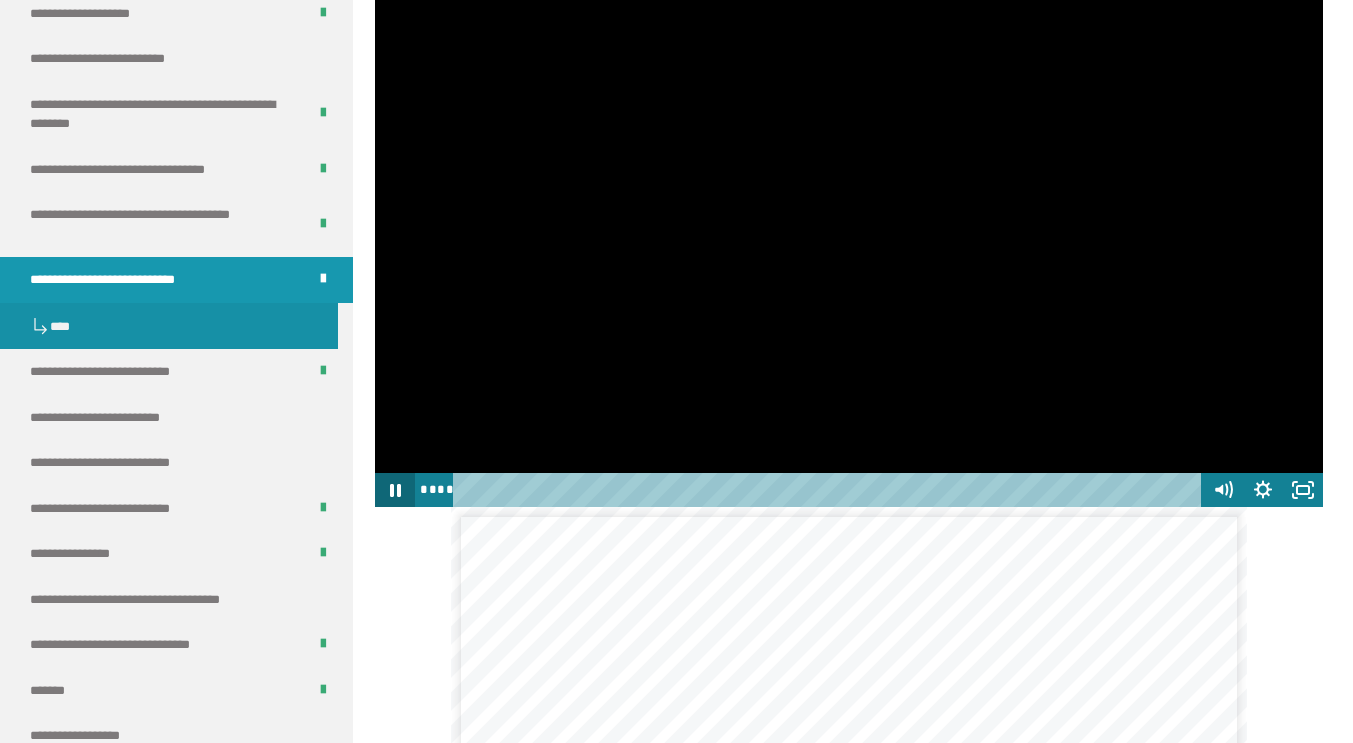 type 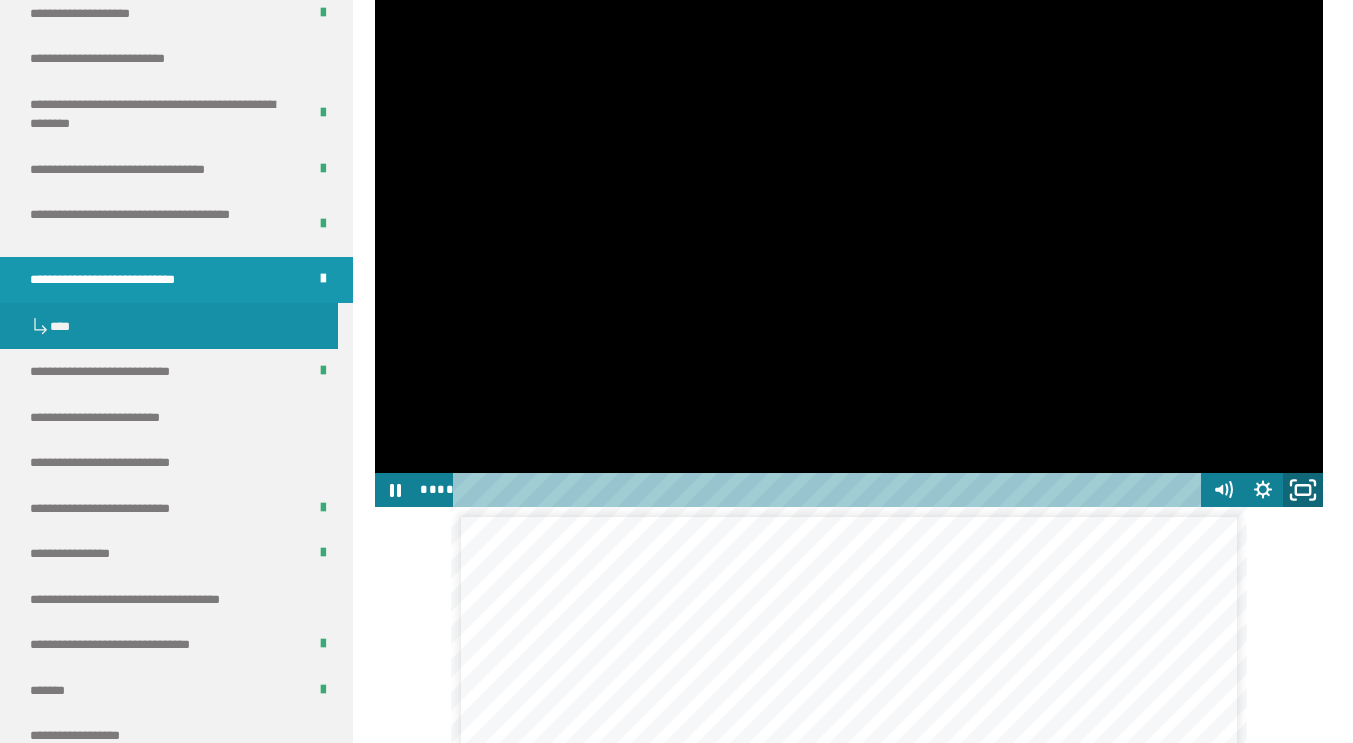 click 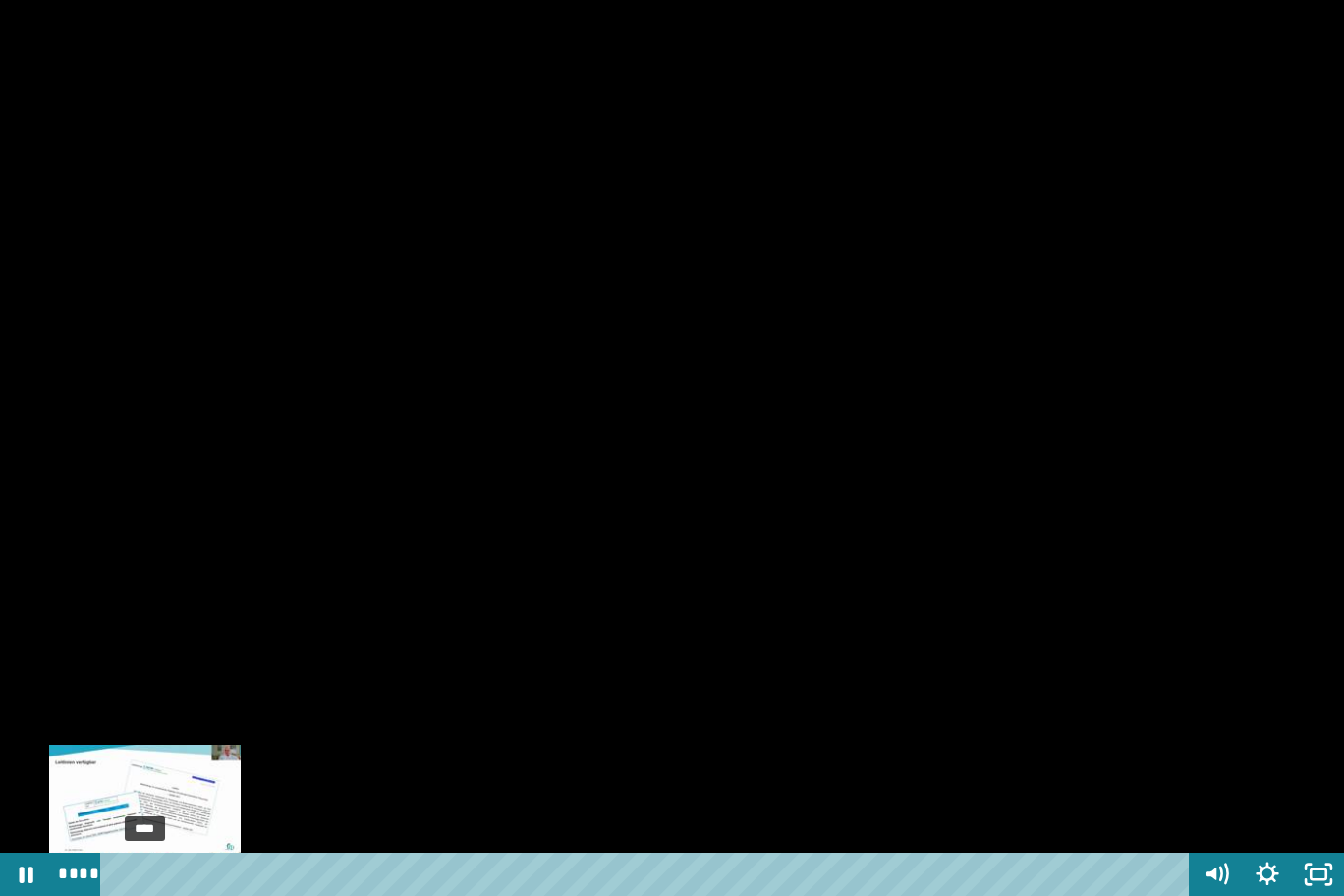 click on "****" at bounding box center (648, 874) 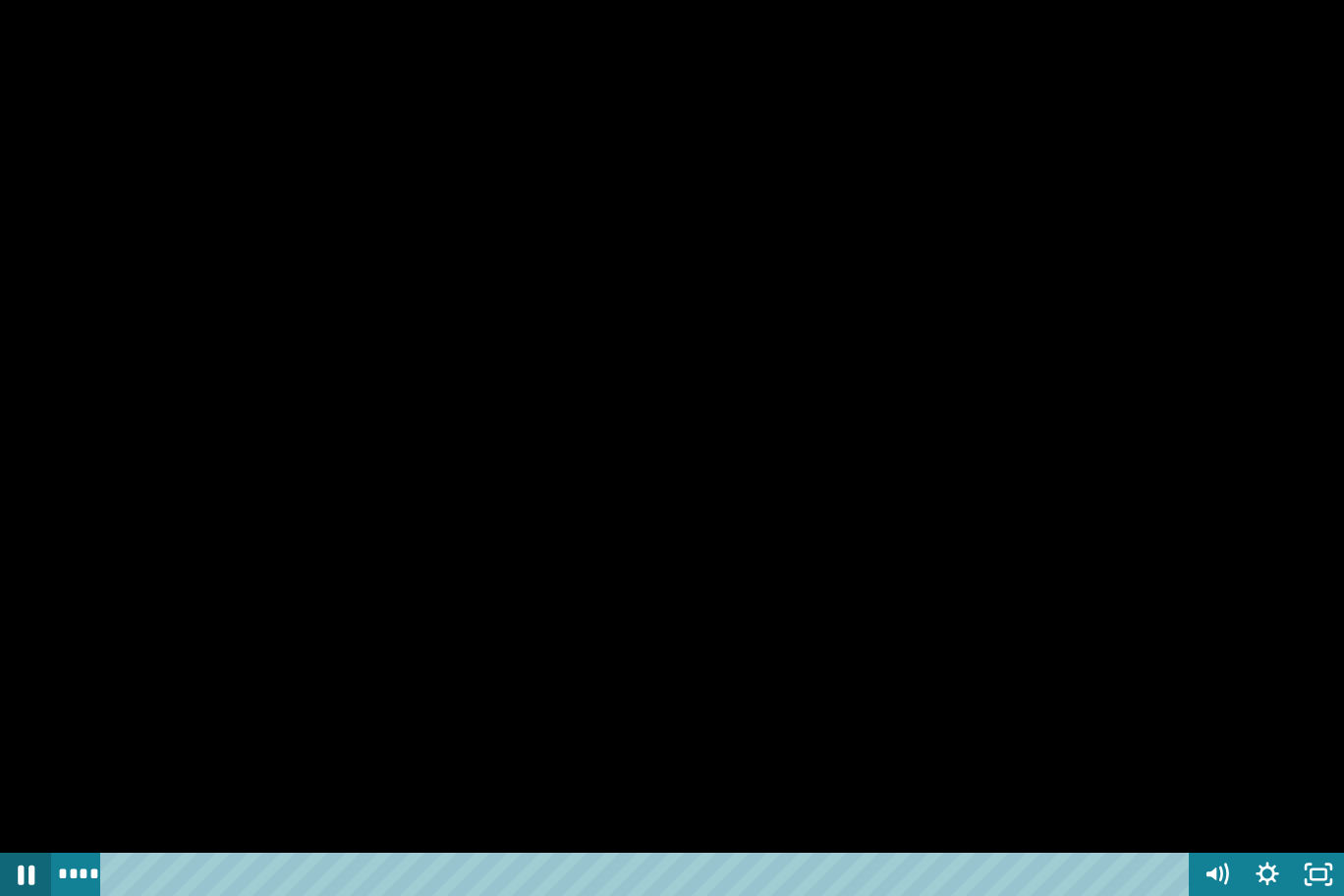 click 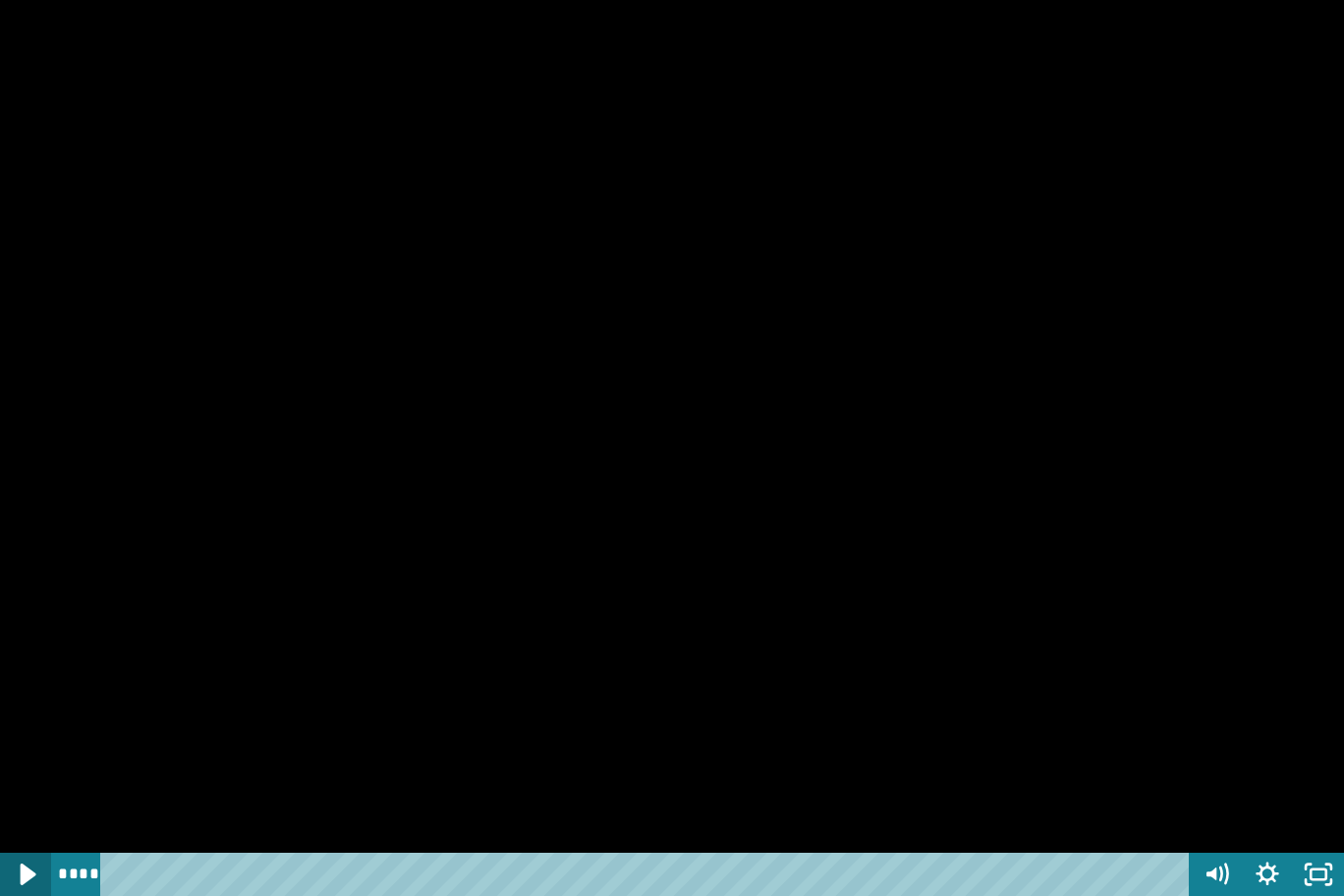click 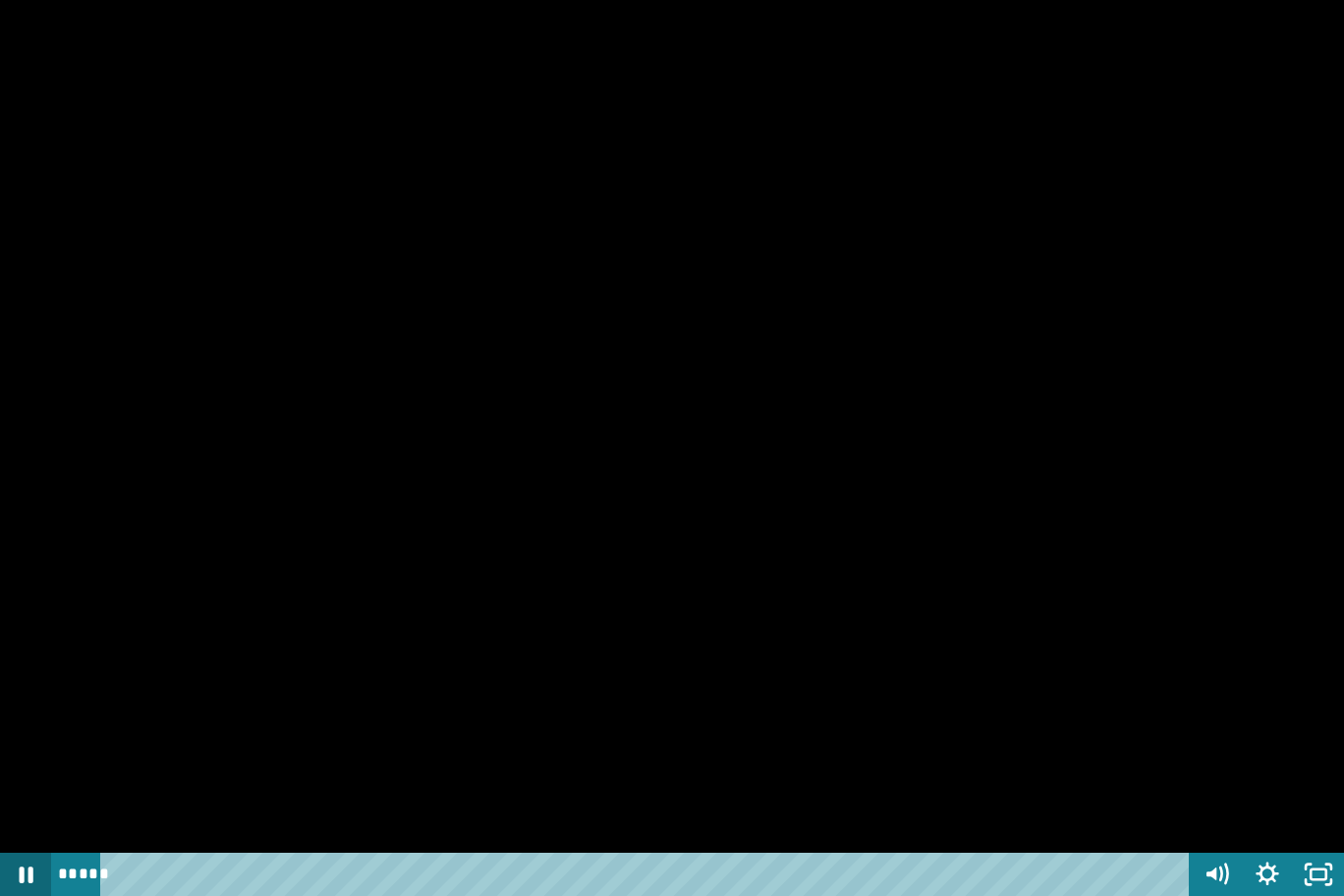click 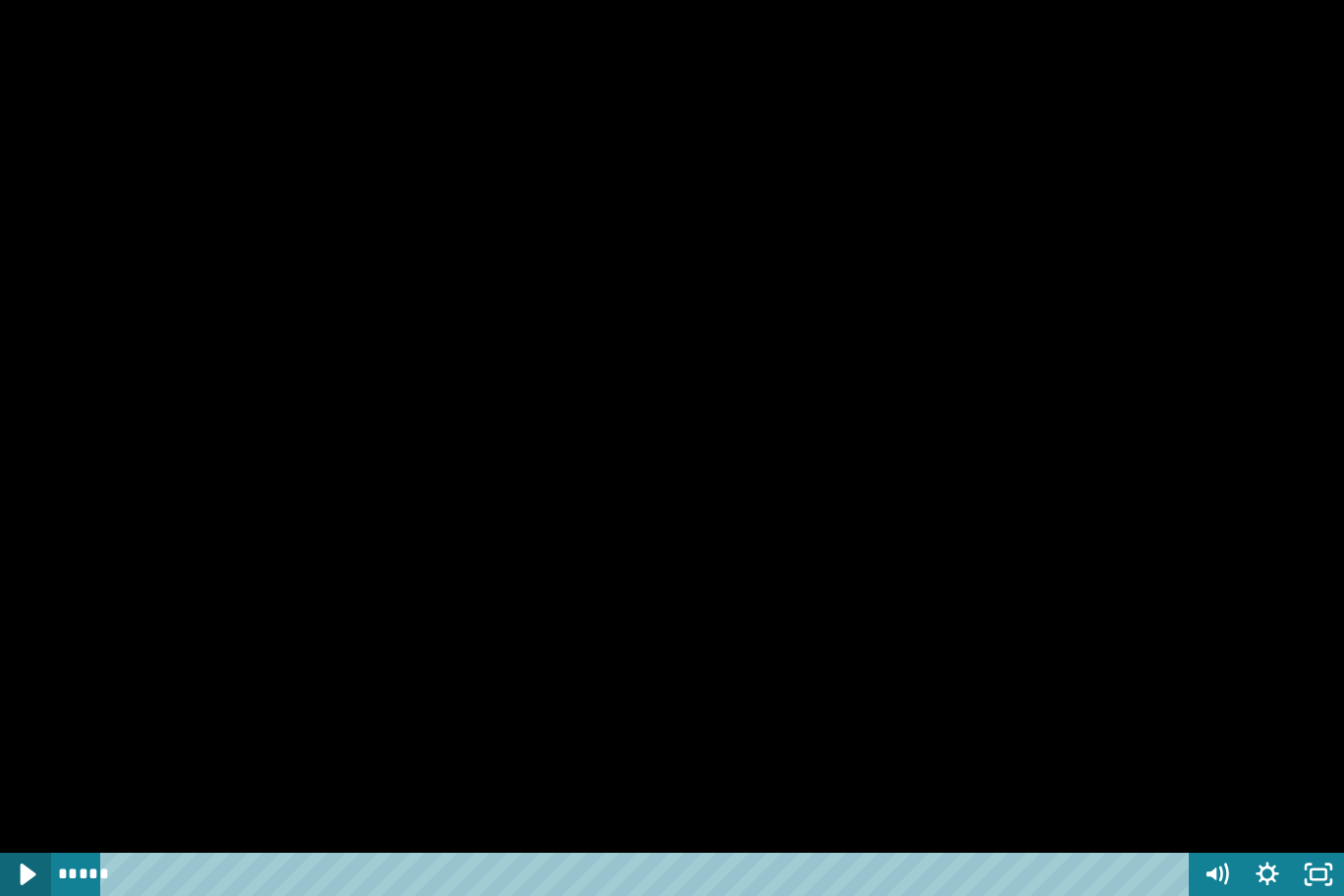 click 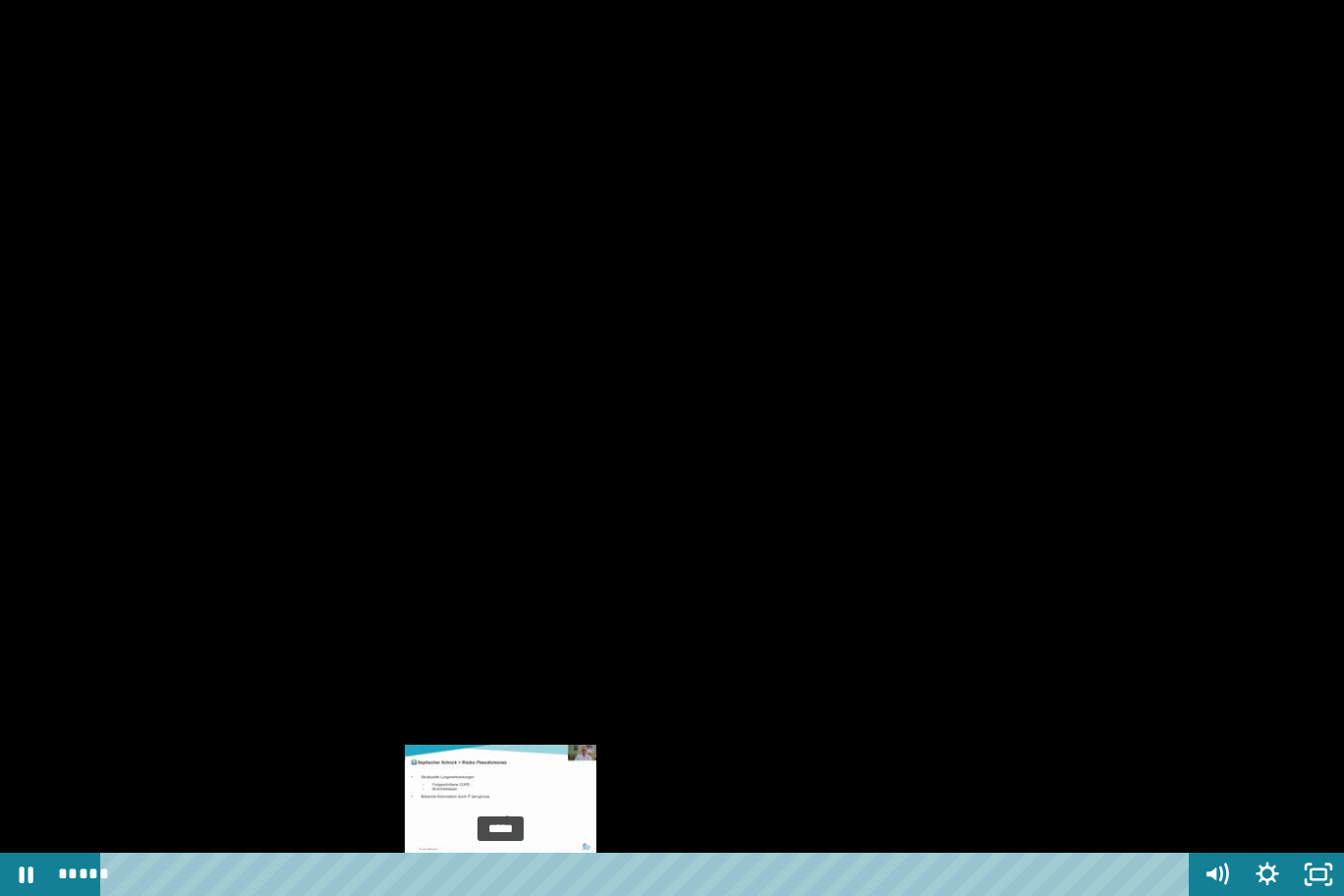 click on "*****" at bounding box center (648, 874) 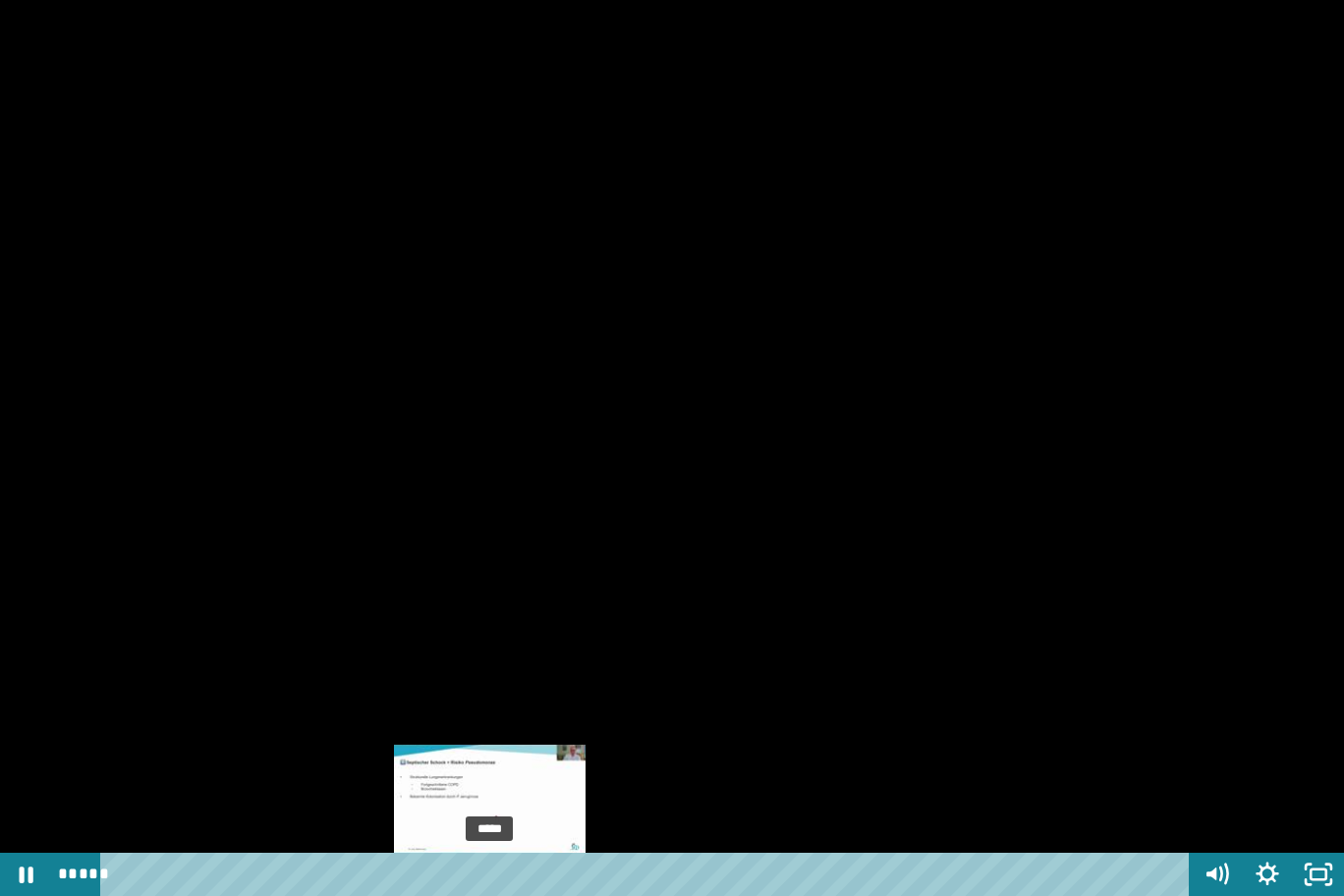 click on "*****" at bounding box center [648, 874] 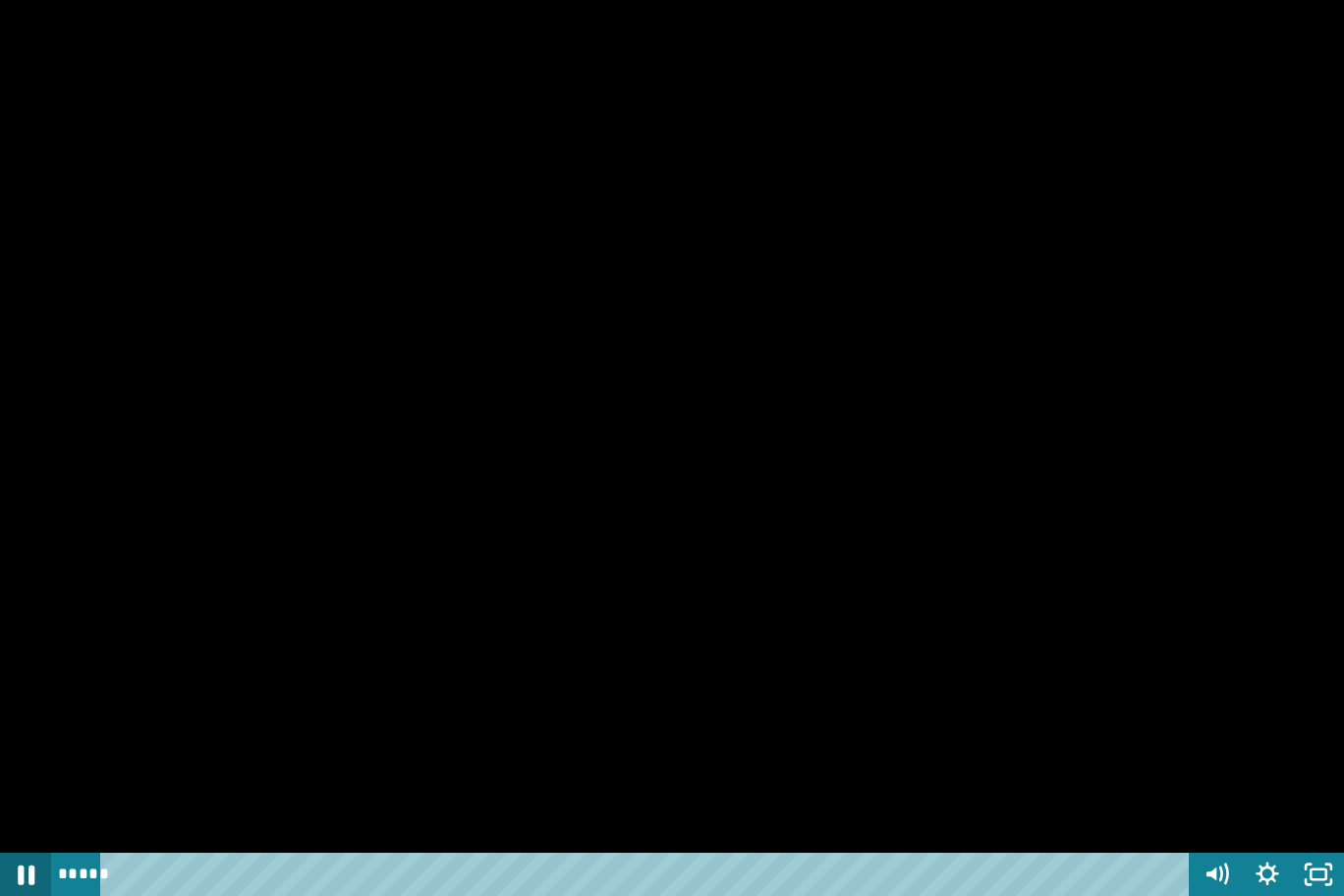 click 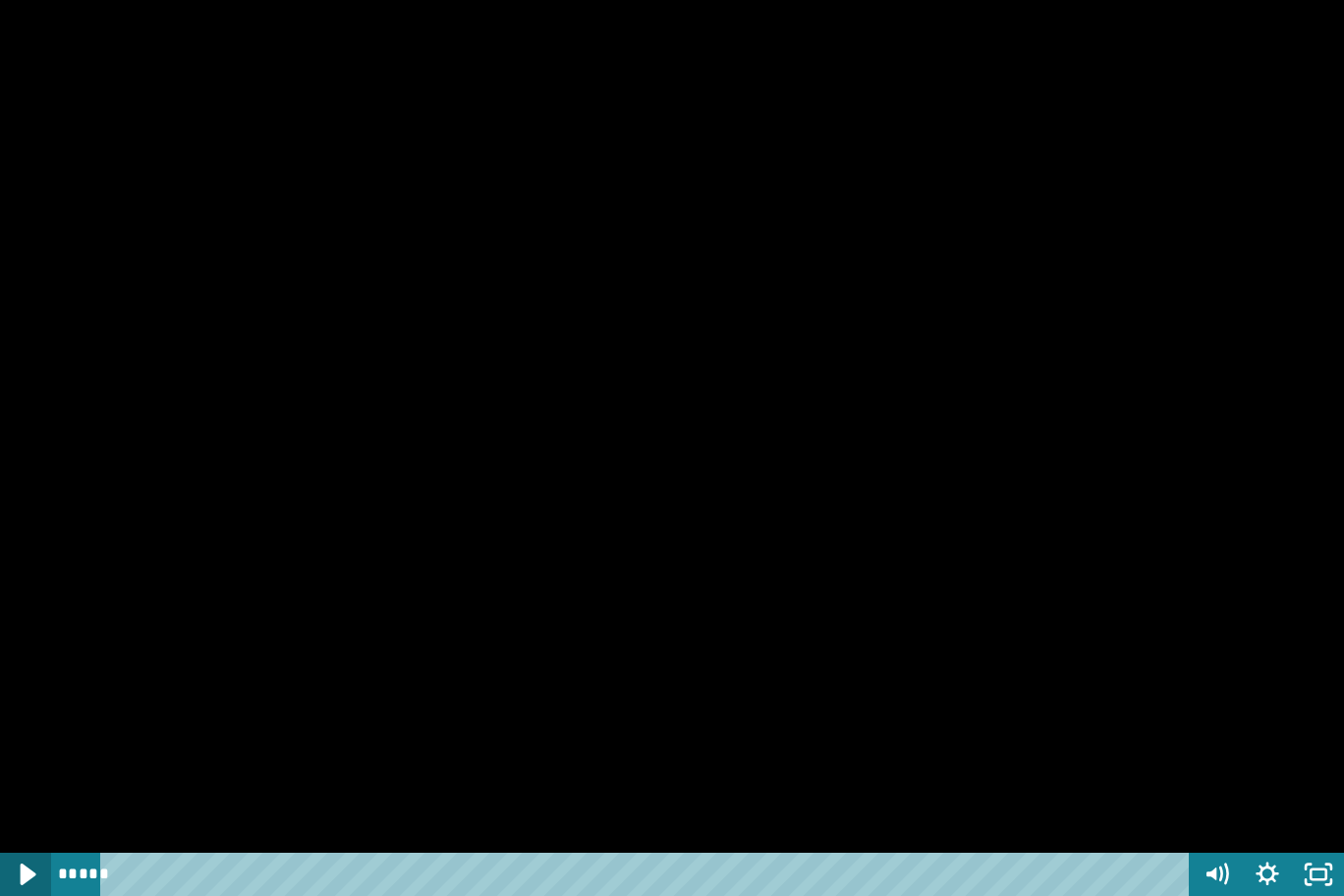 click 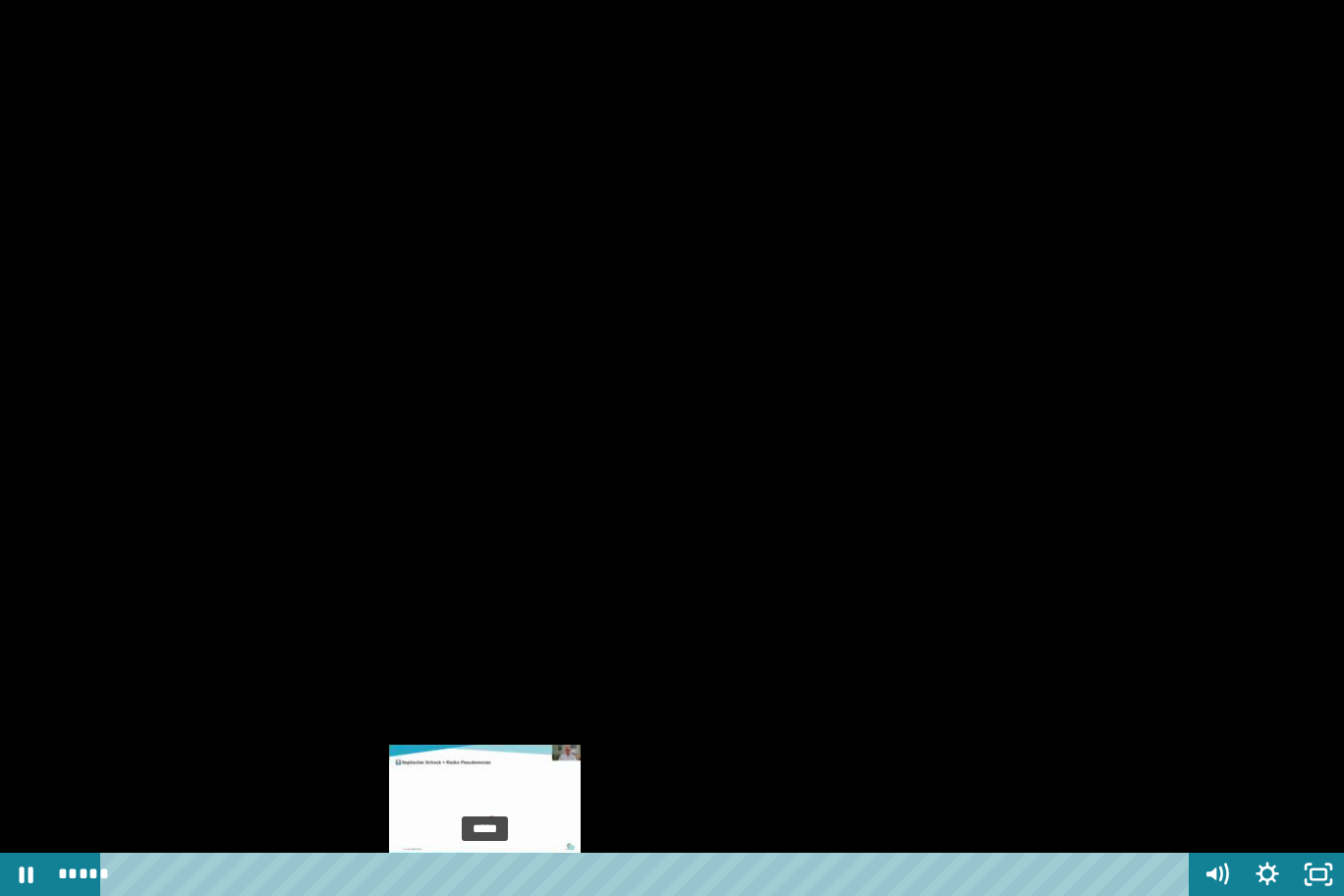 click on "*****" at bounding box center [648, 874] 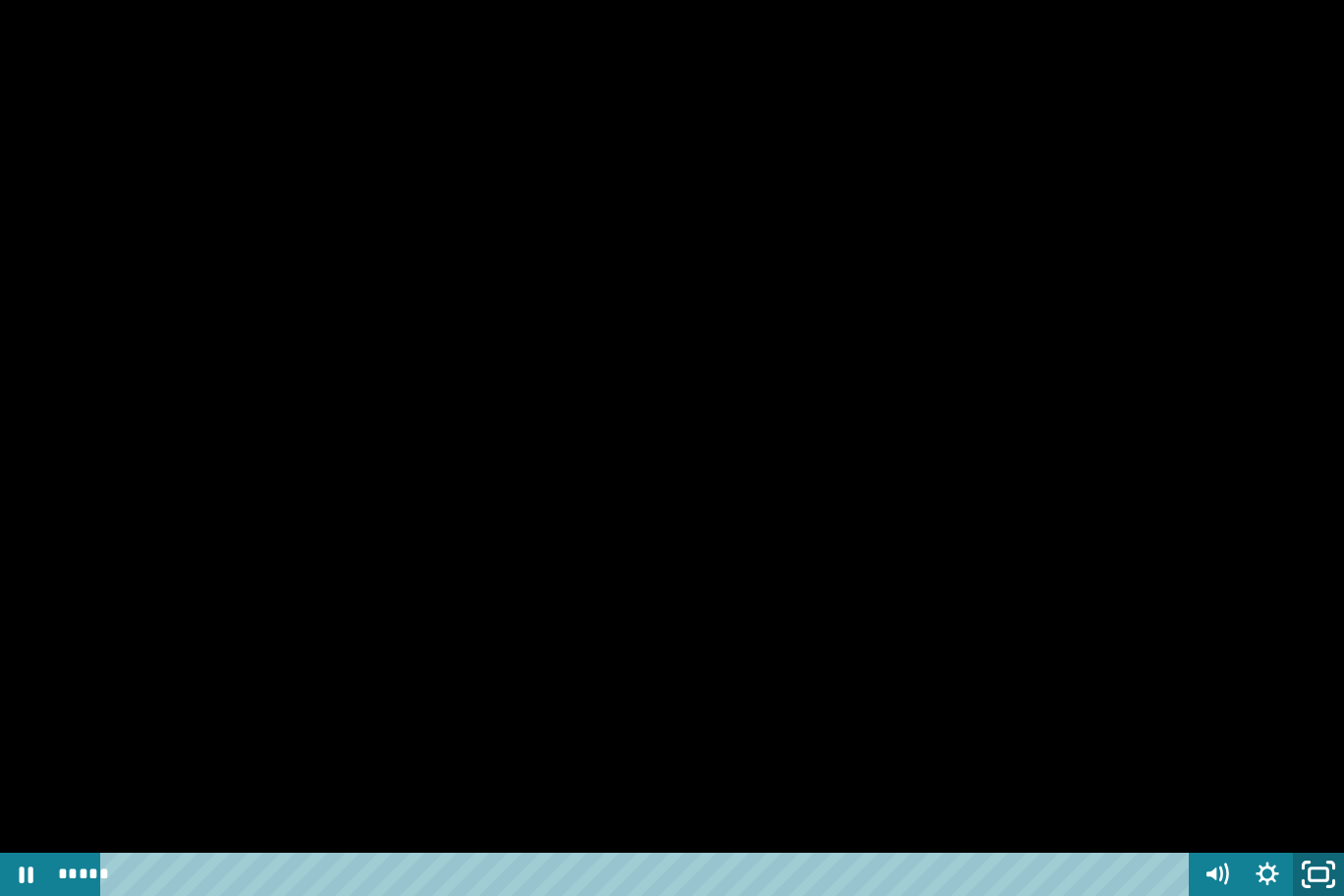 click 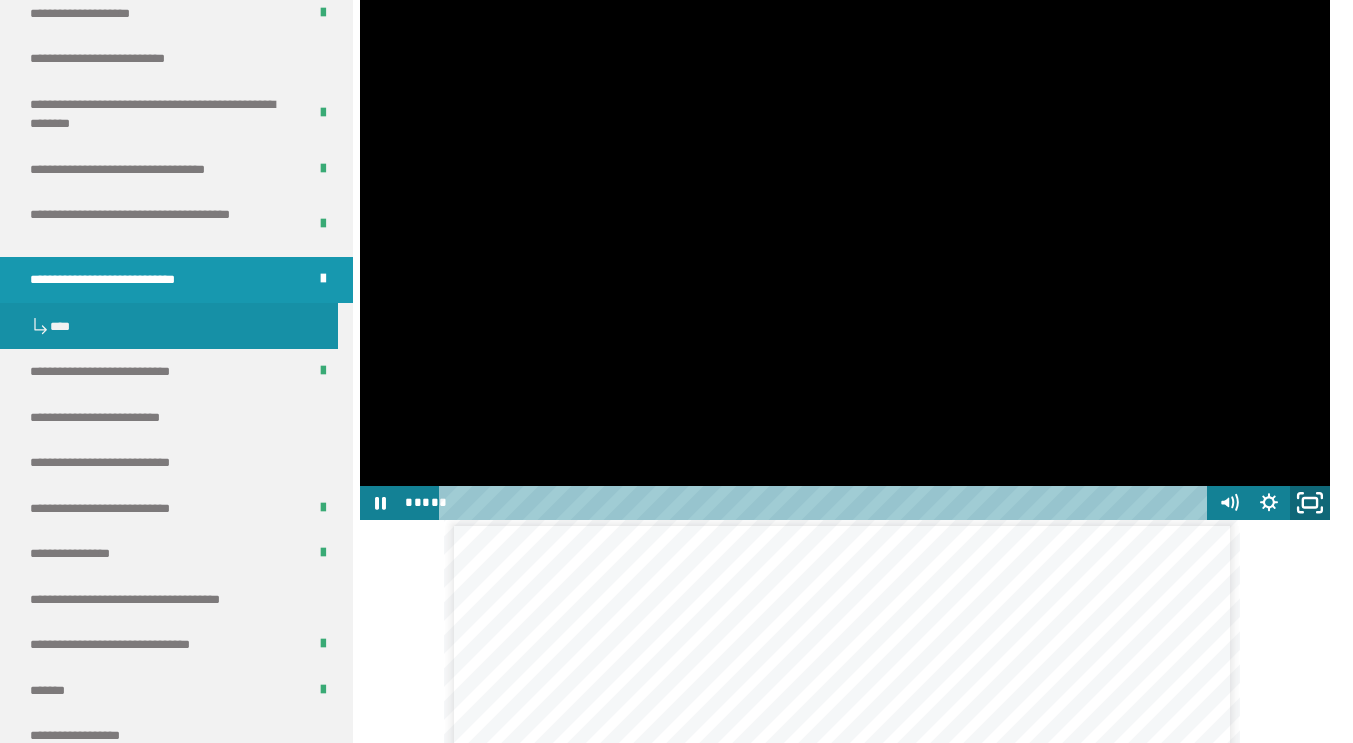click 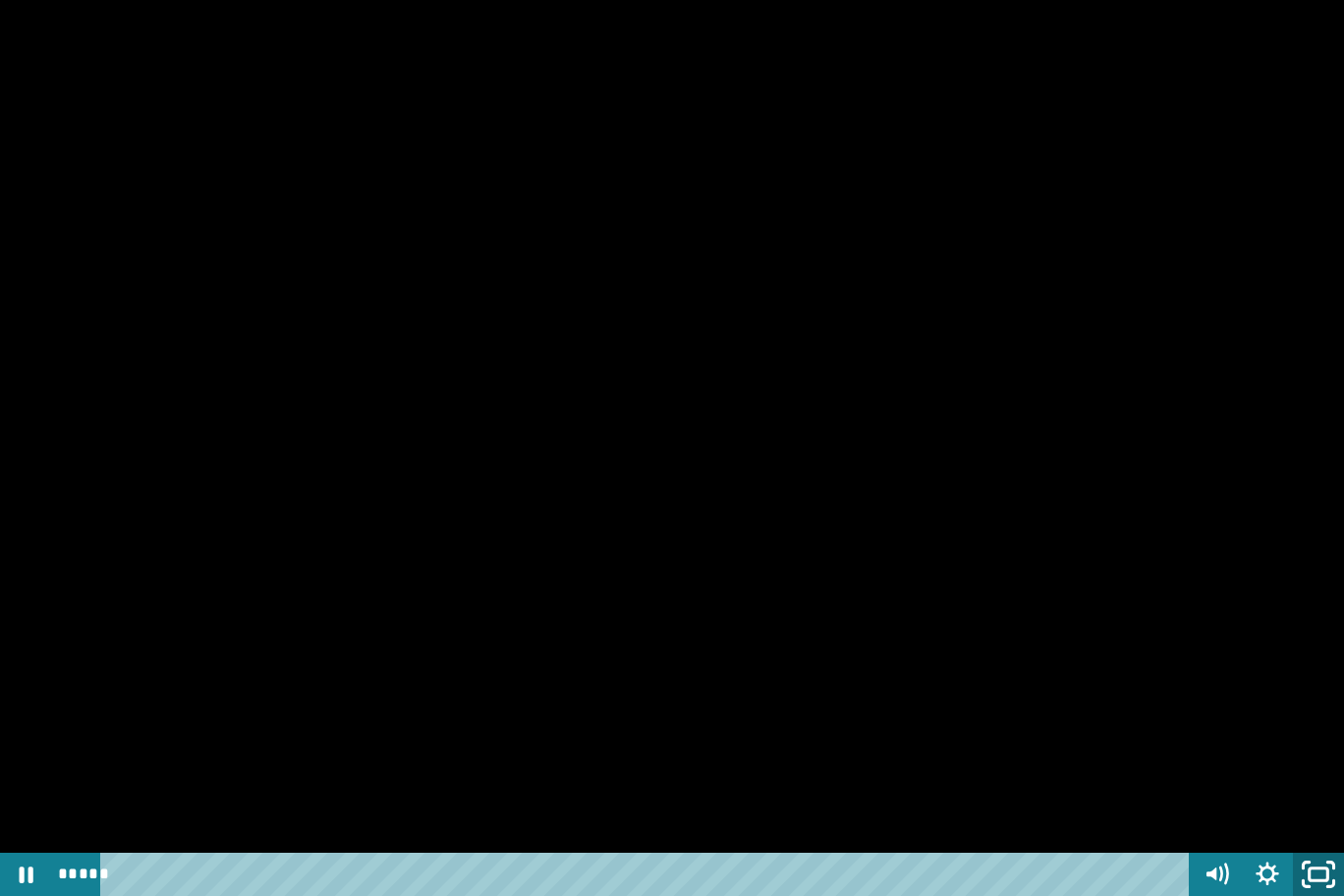 click 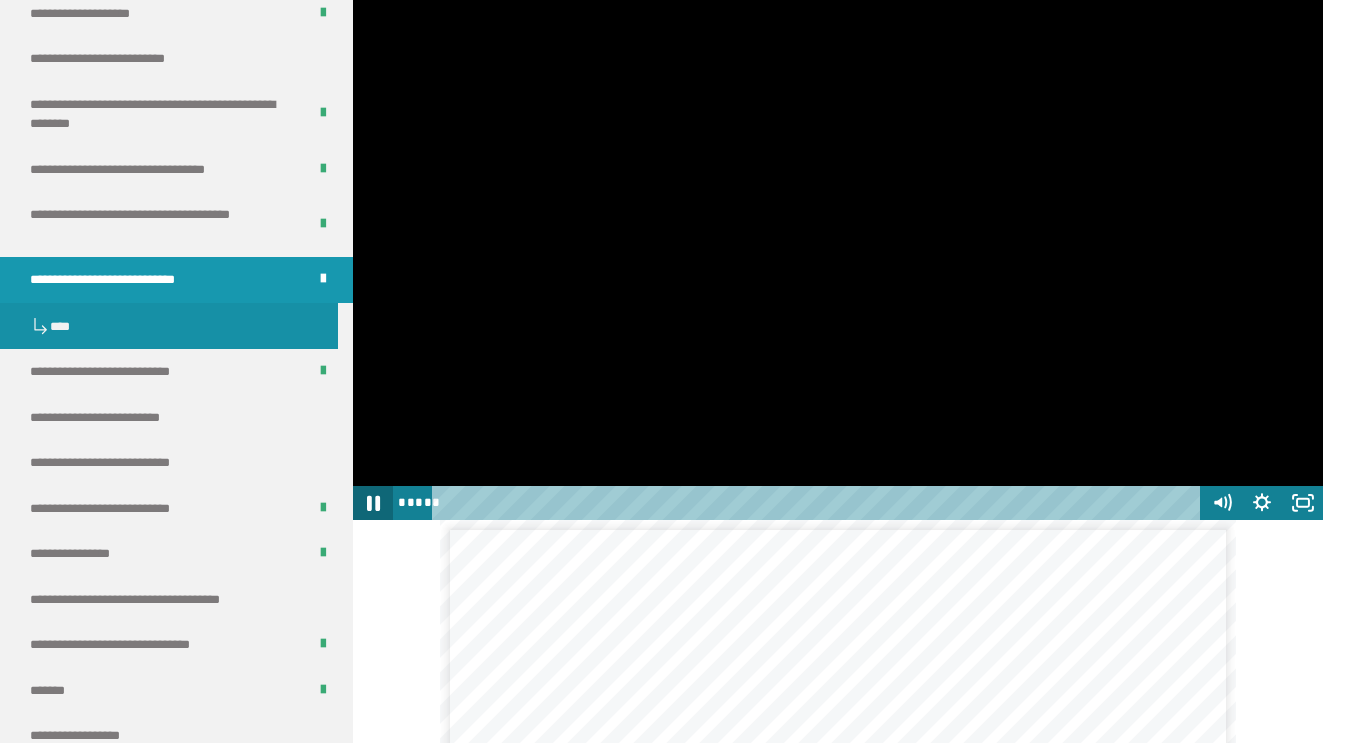 click 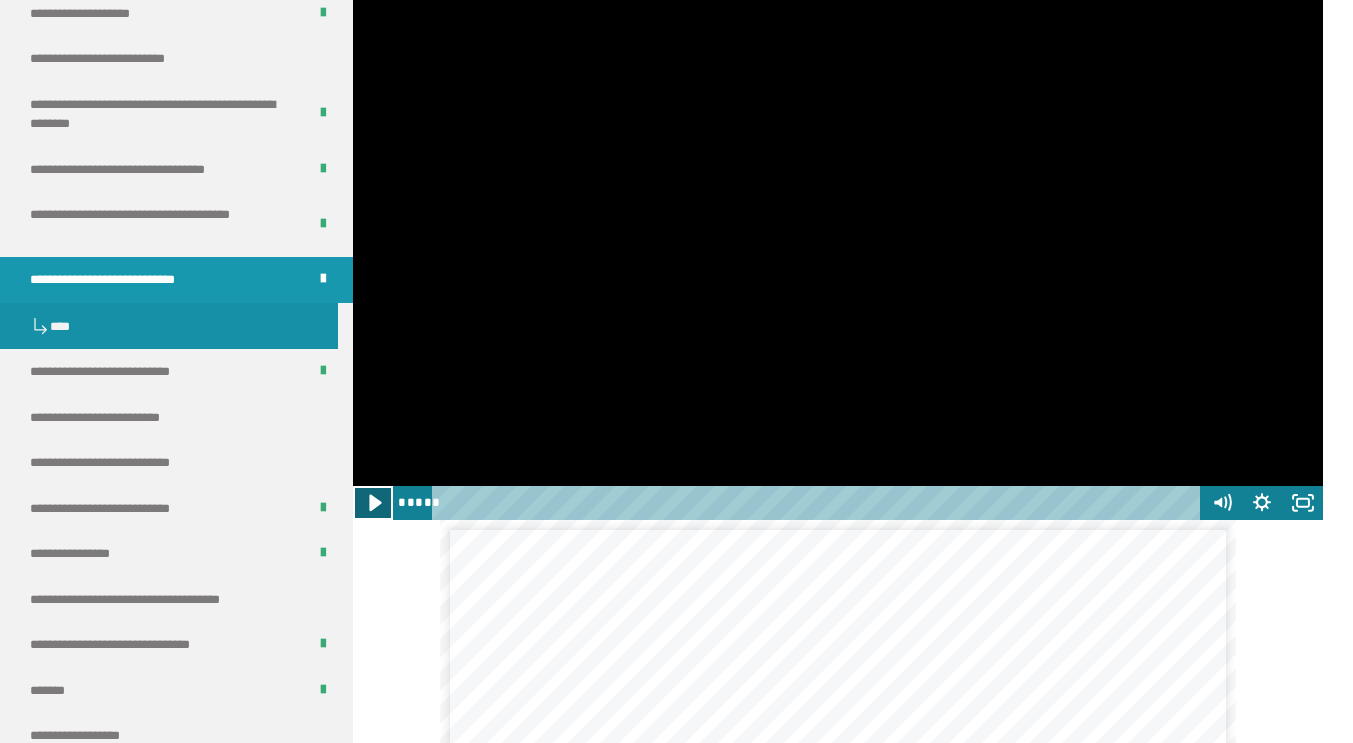 click 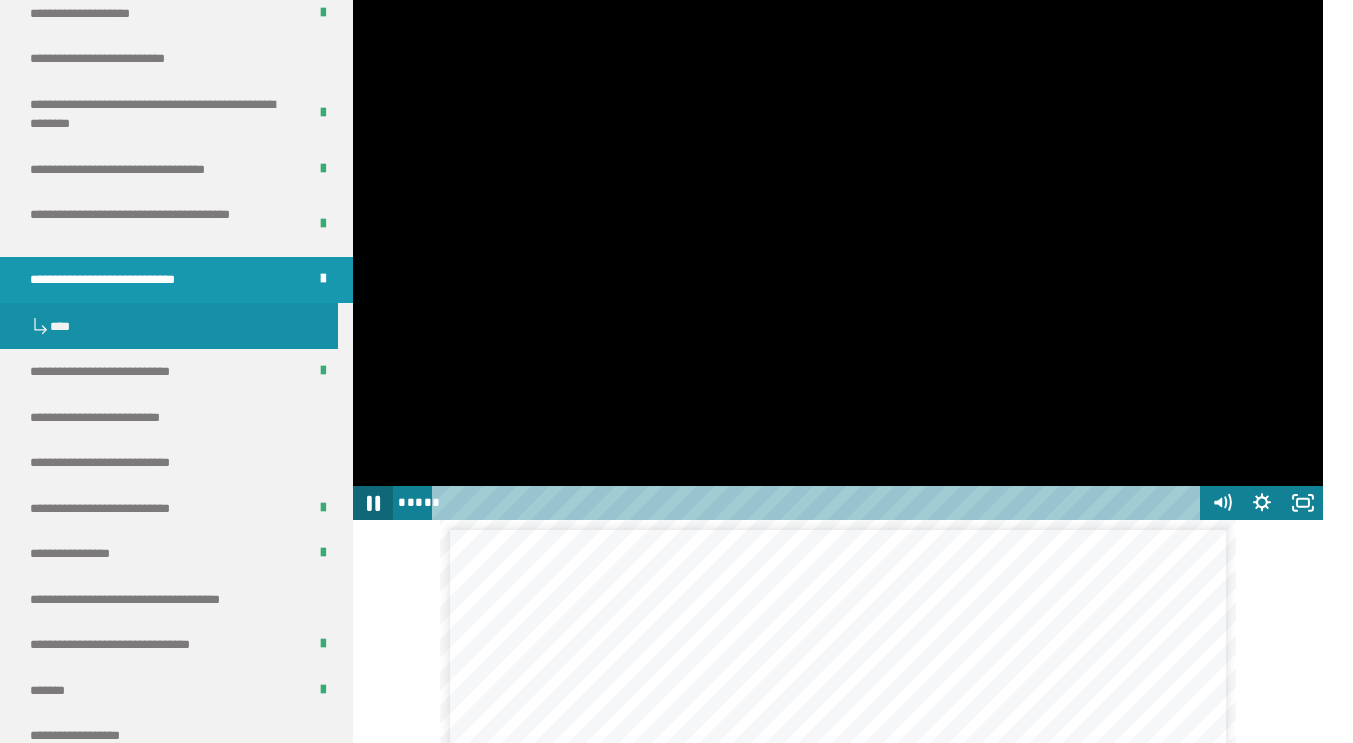 click 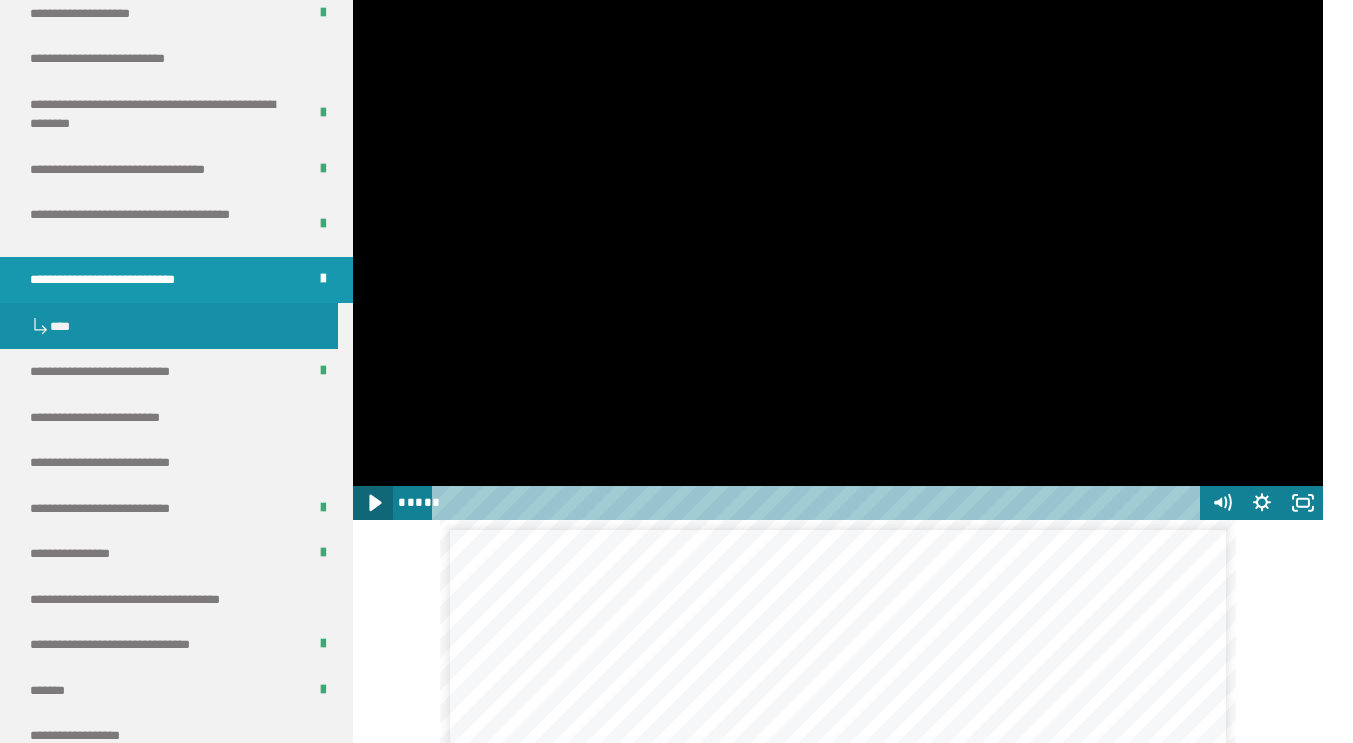click 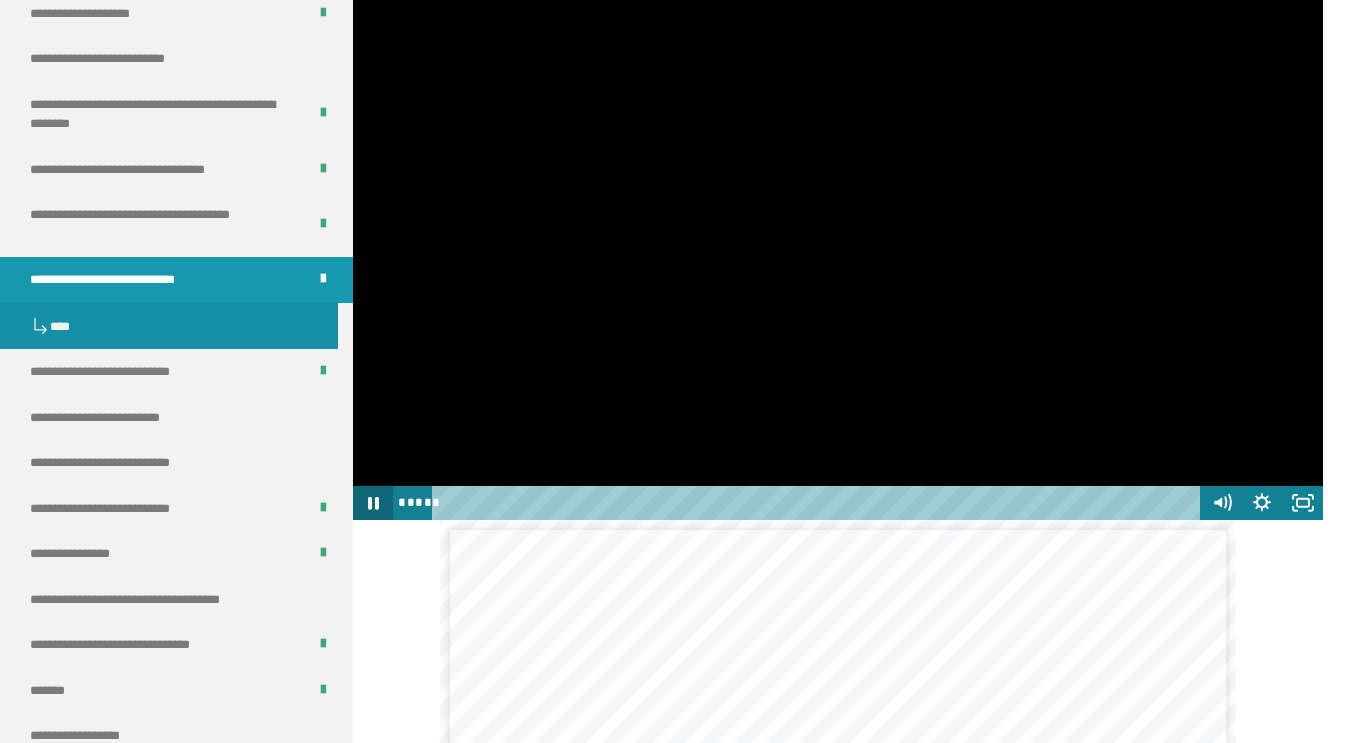 click 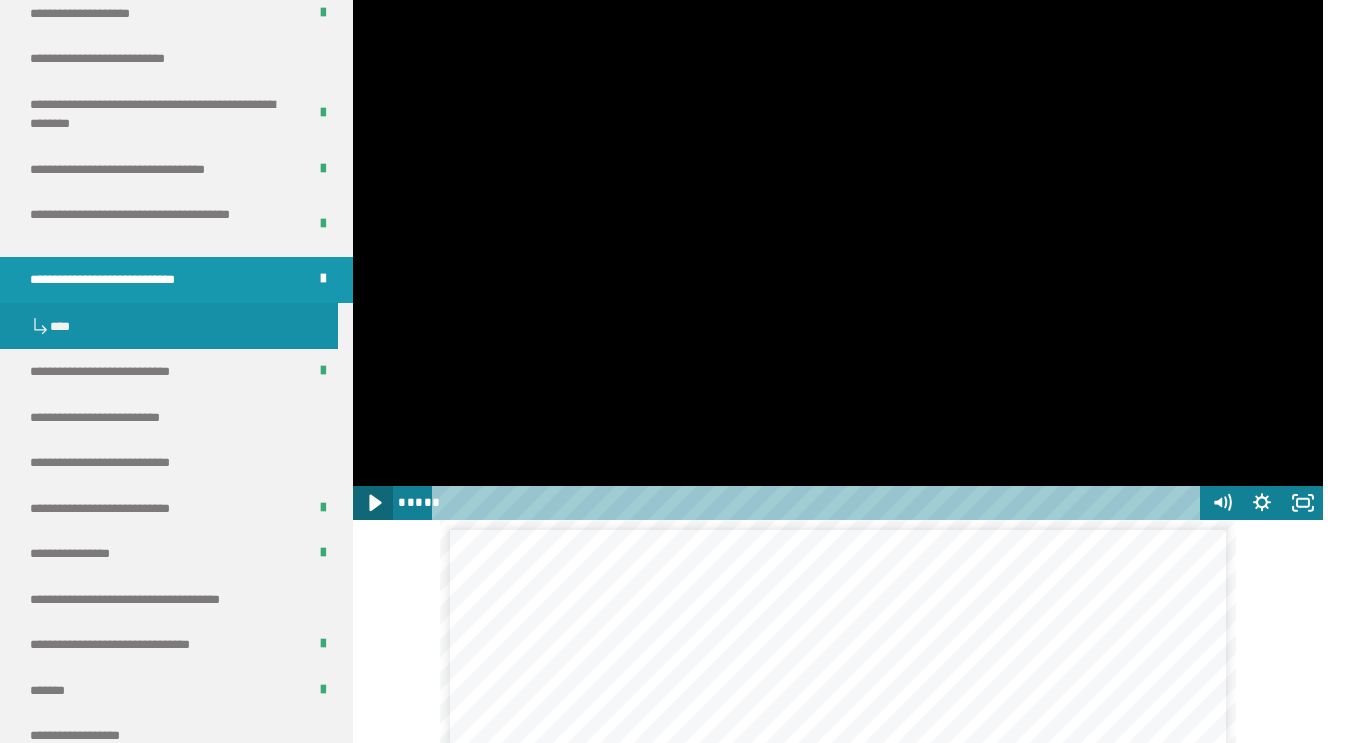 click 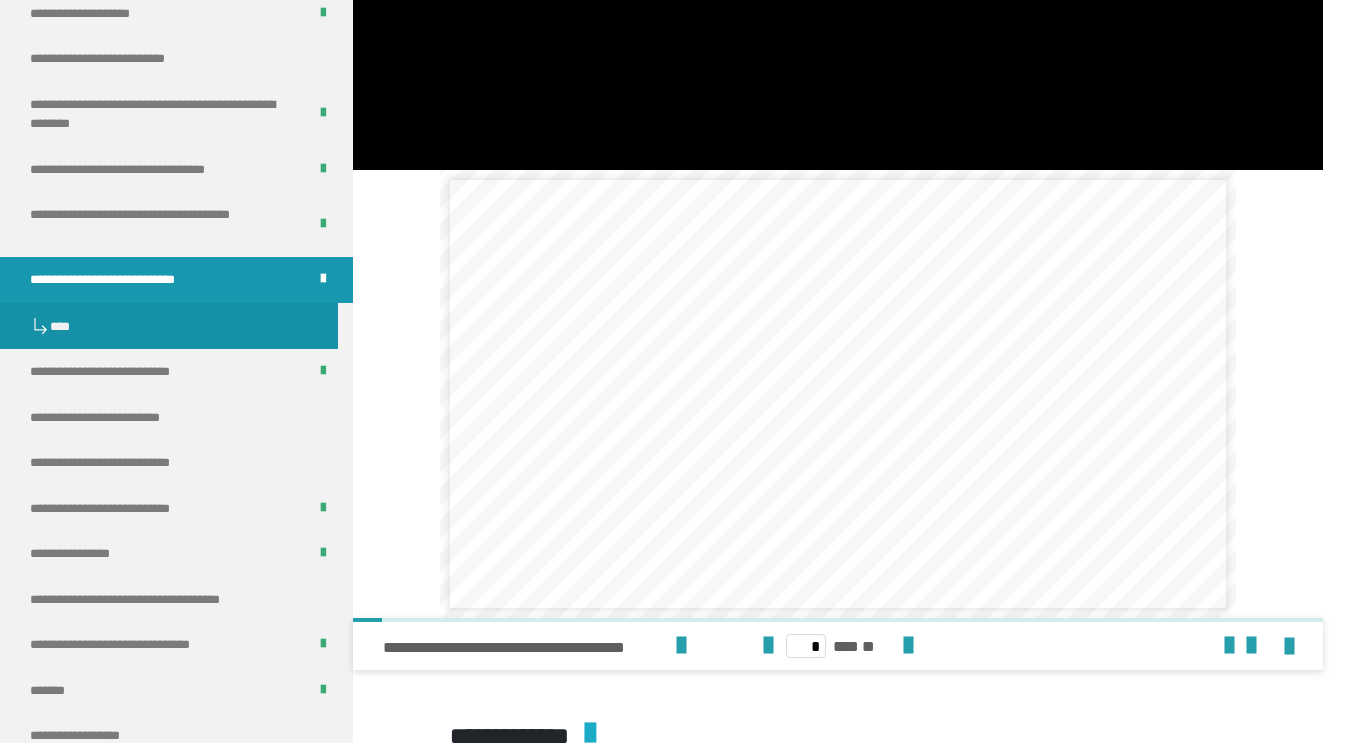 scroll, scrollTop: 2137, scrollLeft: 0, axis: vertical 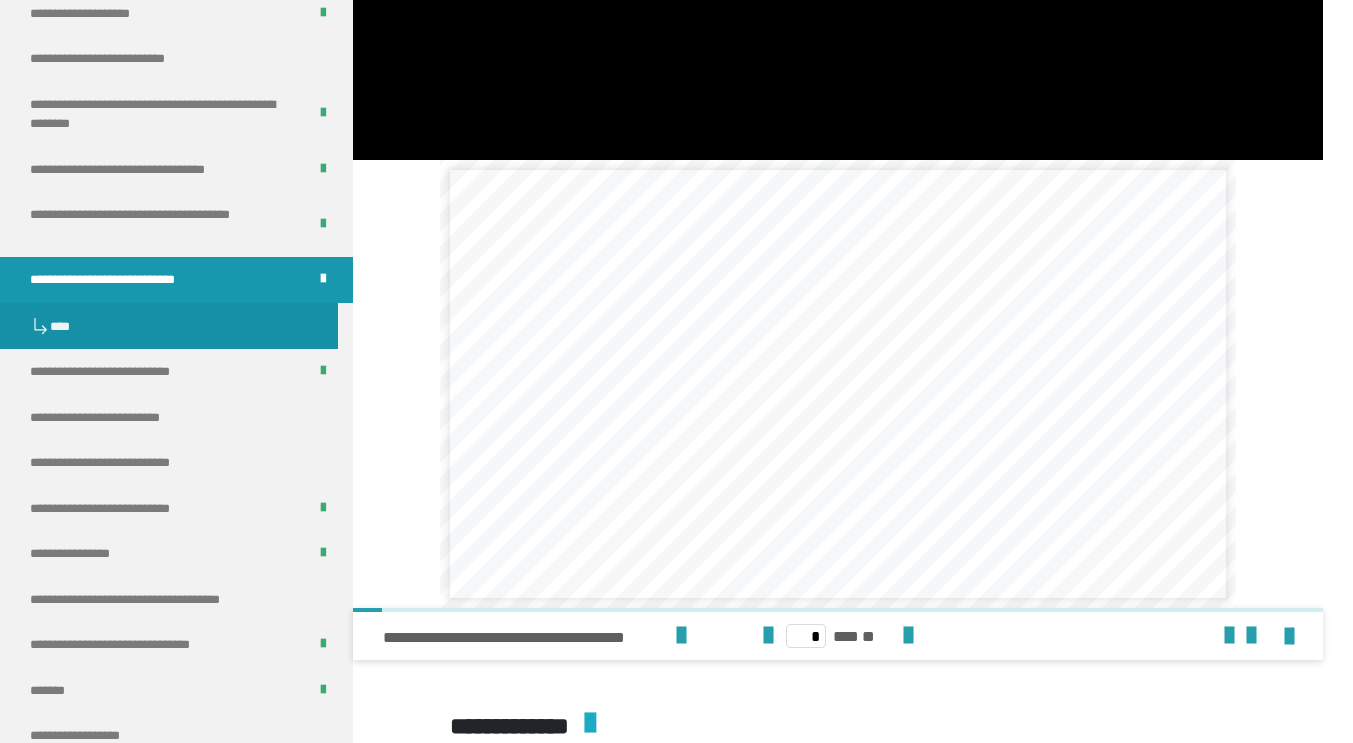 click at bounding box center [908, 636] 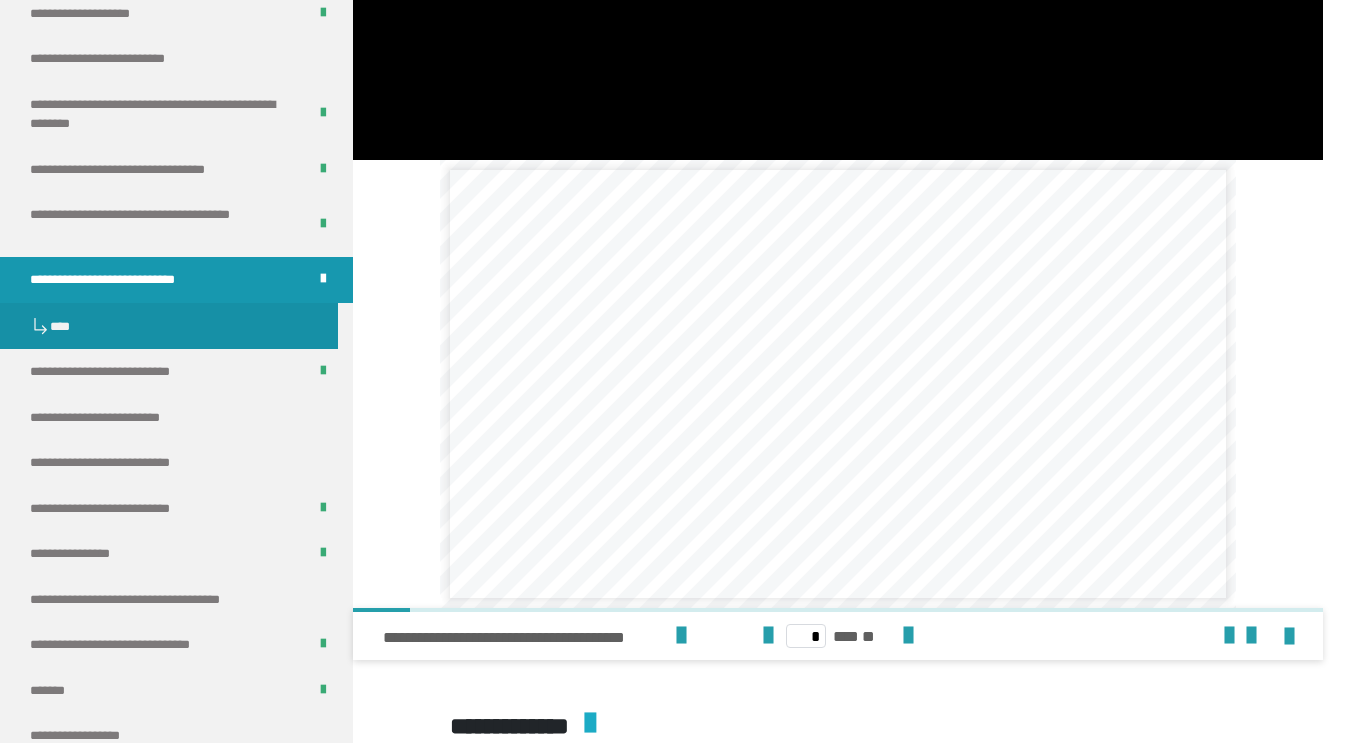 click at bounding box center (908, 636) 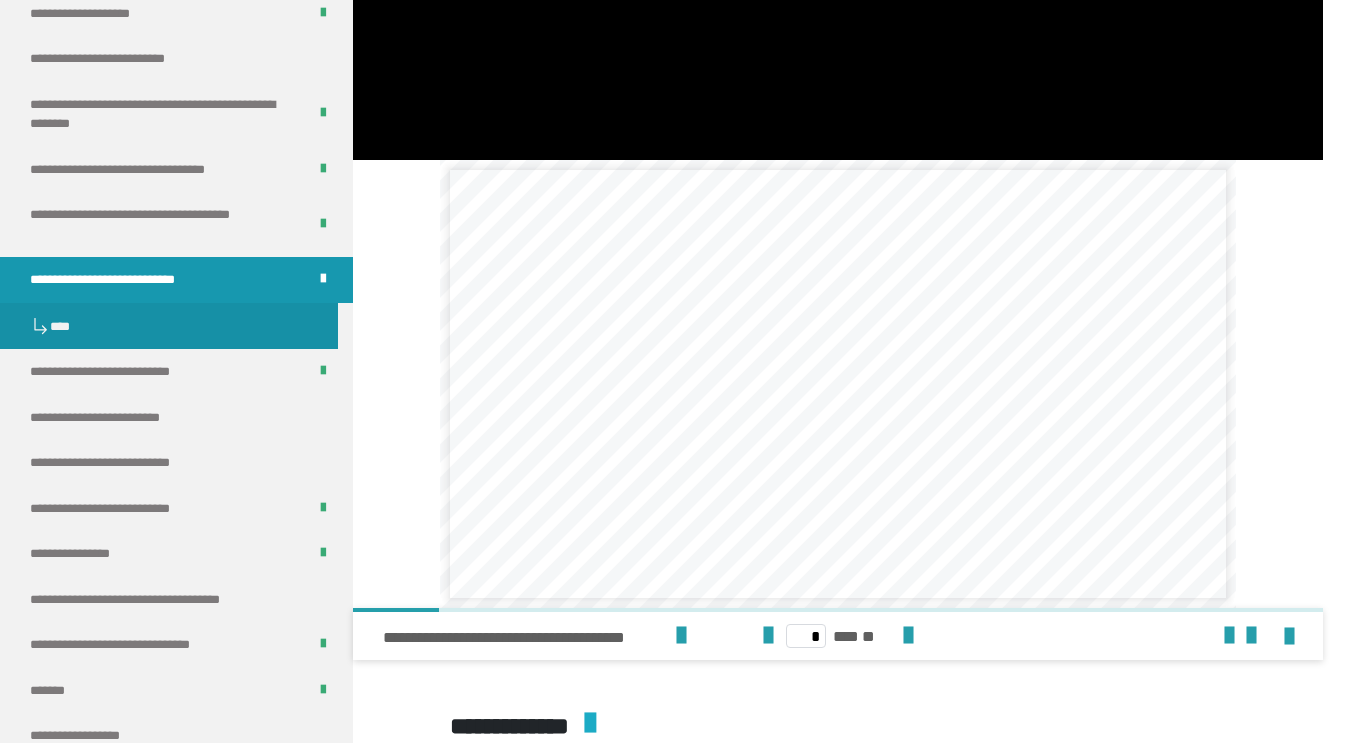 click at bounding box center [908, 636] 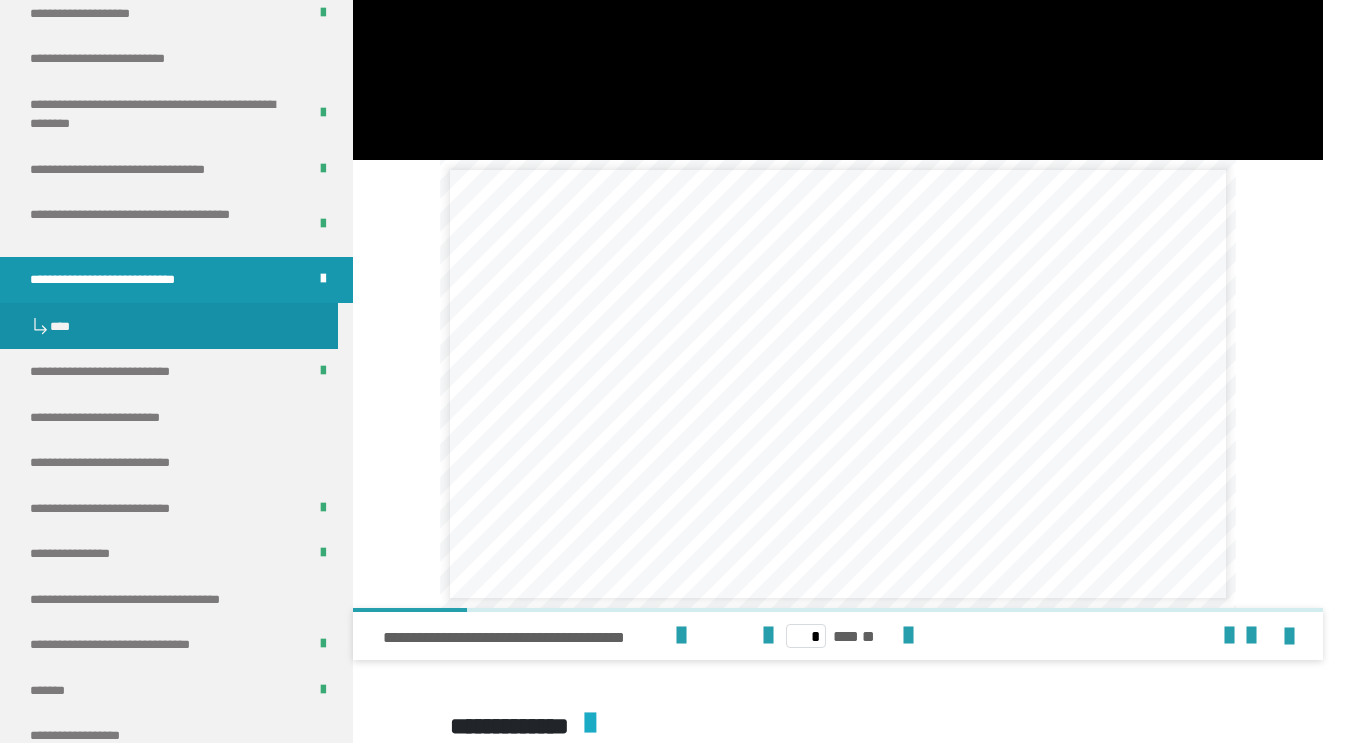 click at bounding box center (908, 636) 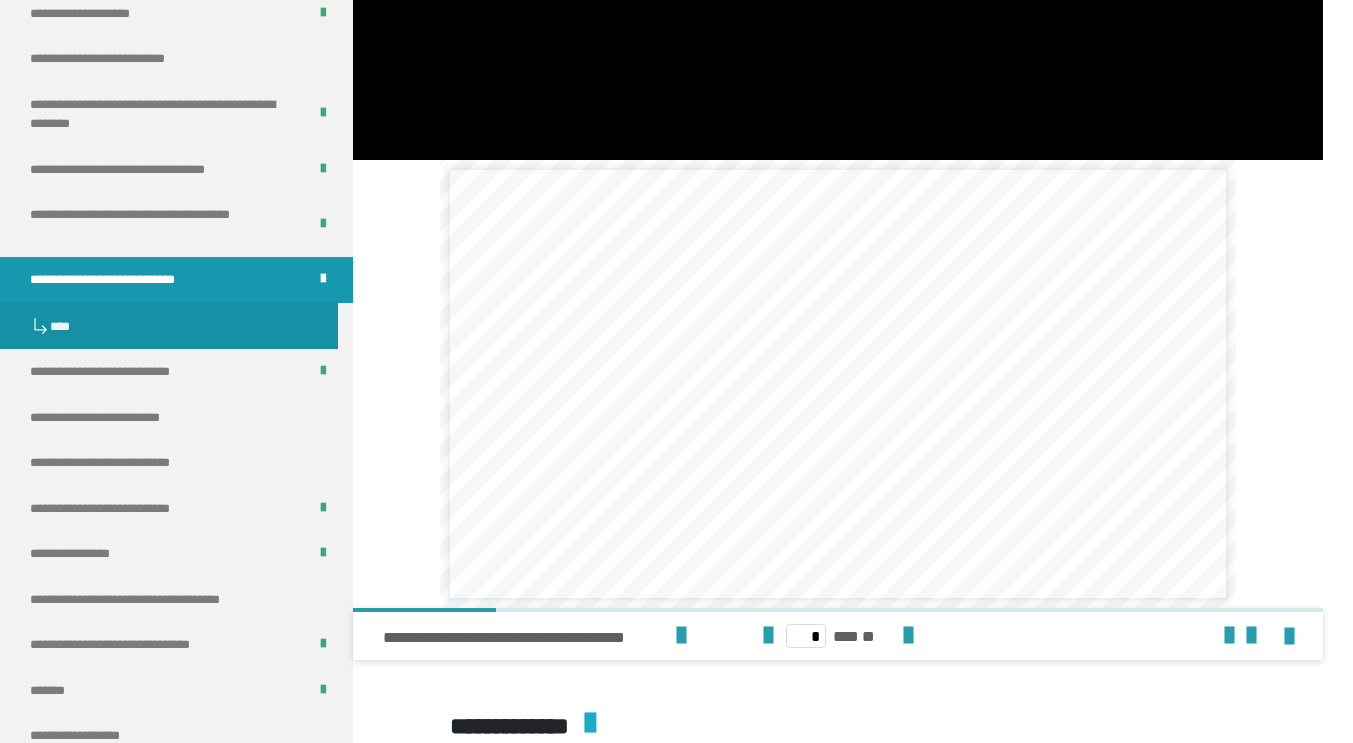click at bounding box center (908, 636) 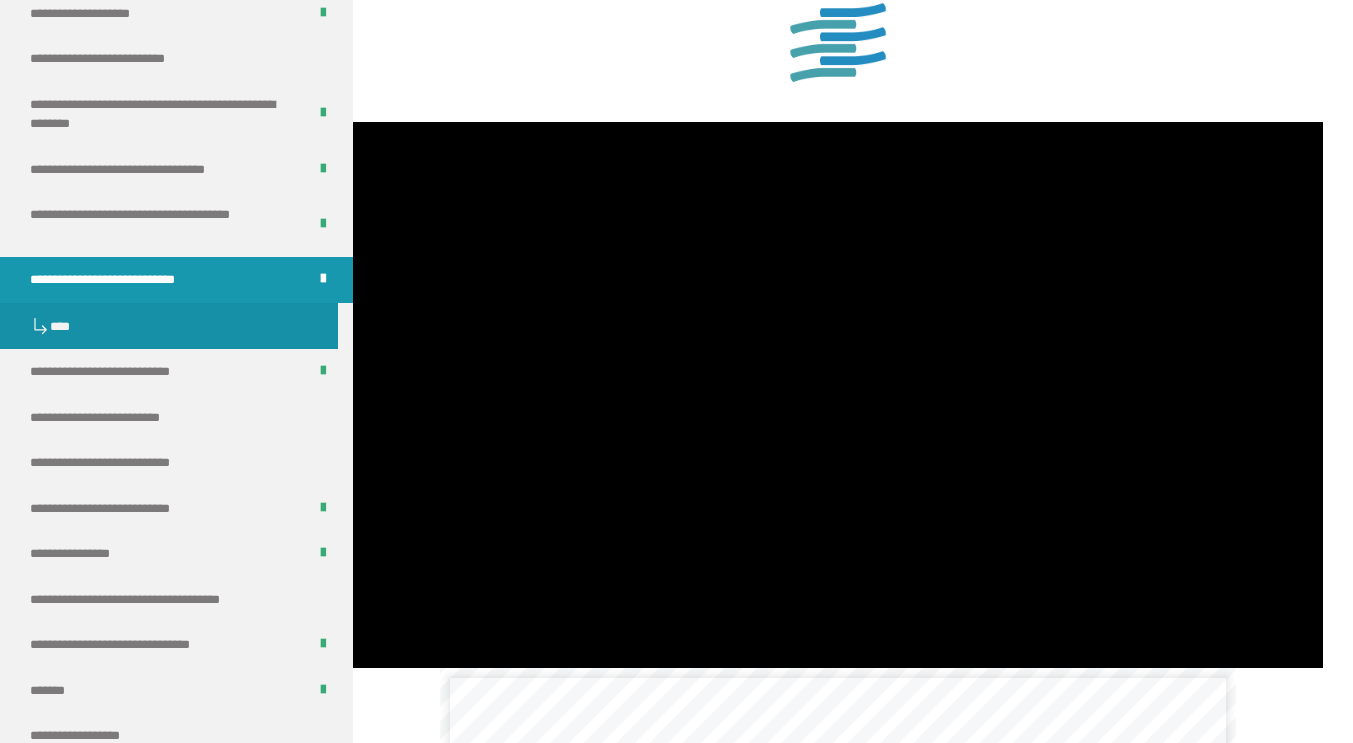 scroll, scrollTop: 1577, scrollLeft: 0, axis: vertical 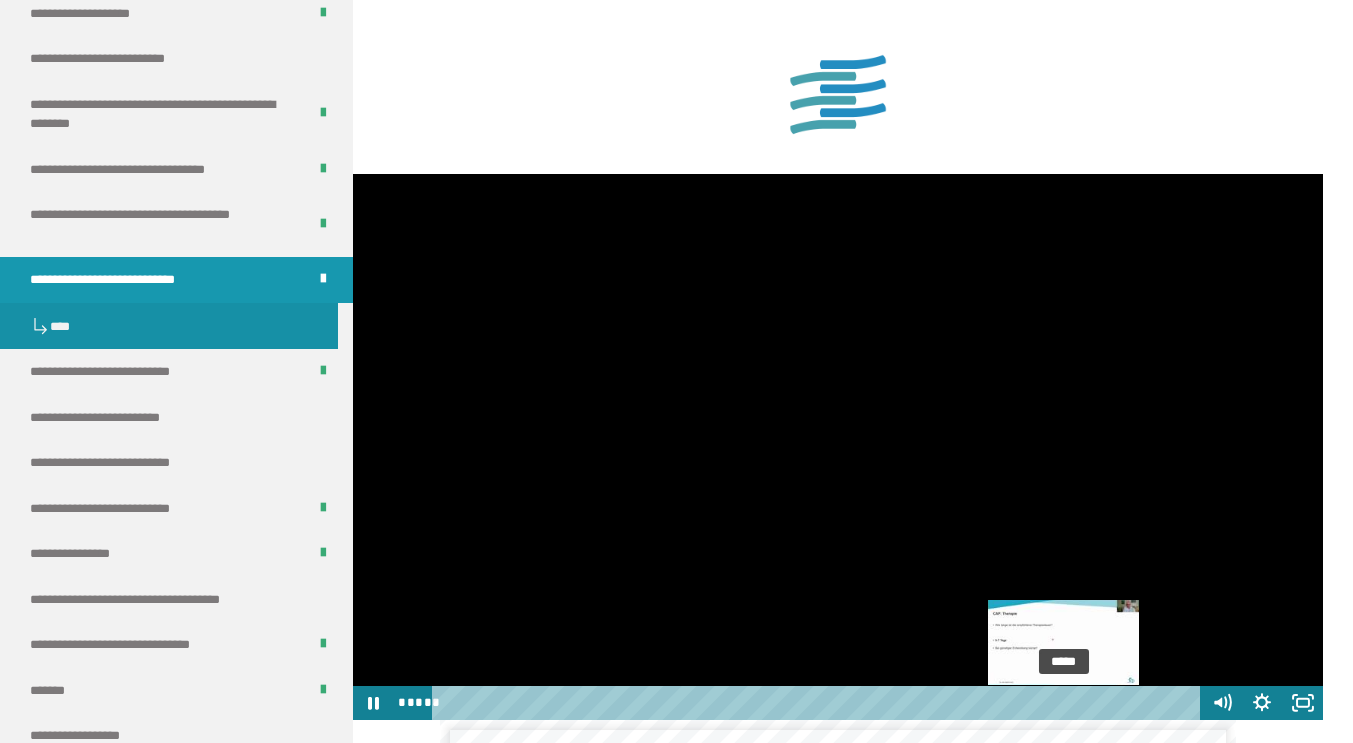 click on "*****" at bounding box center (819, 703) 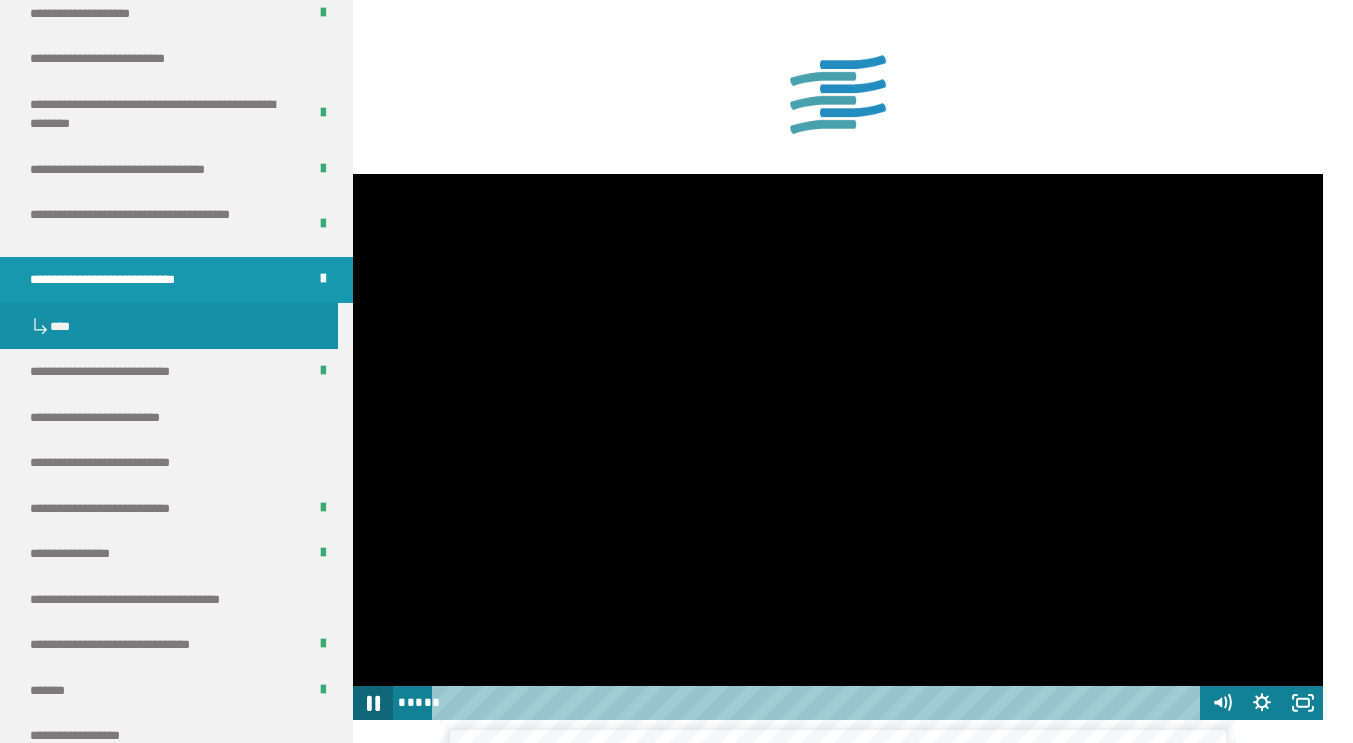 click 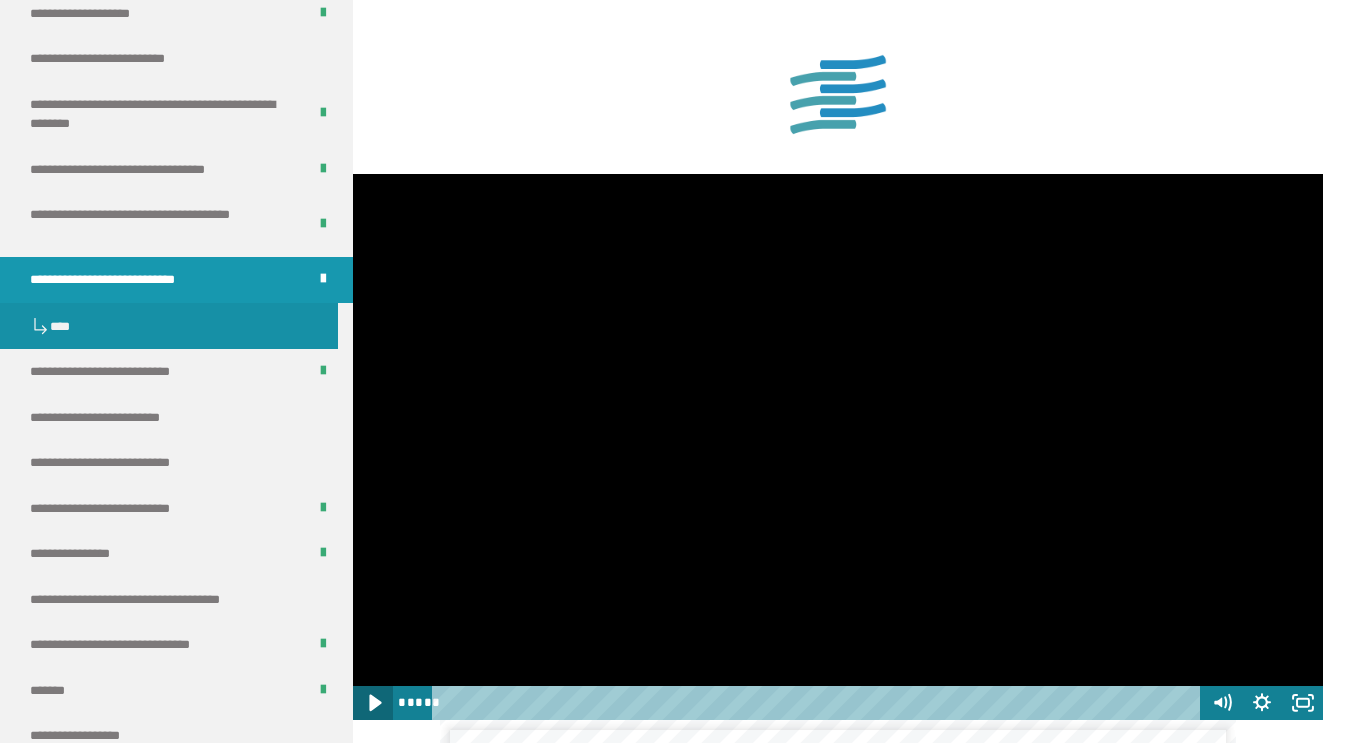 click 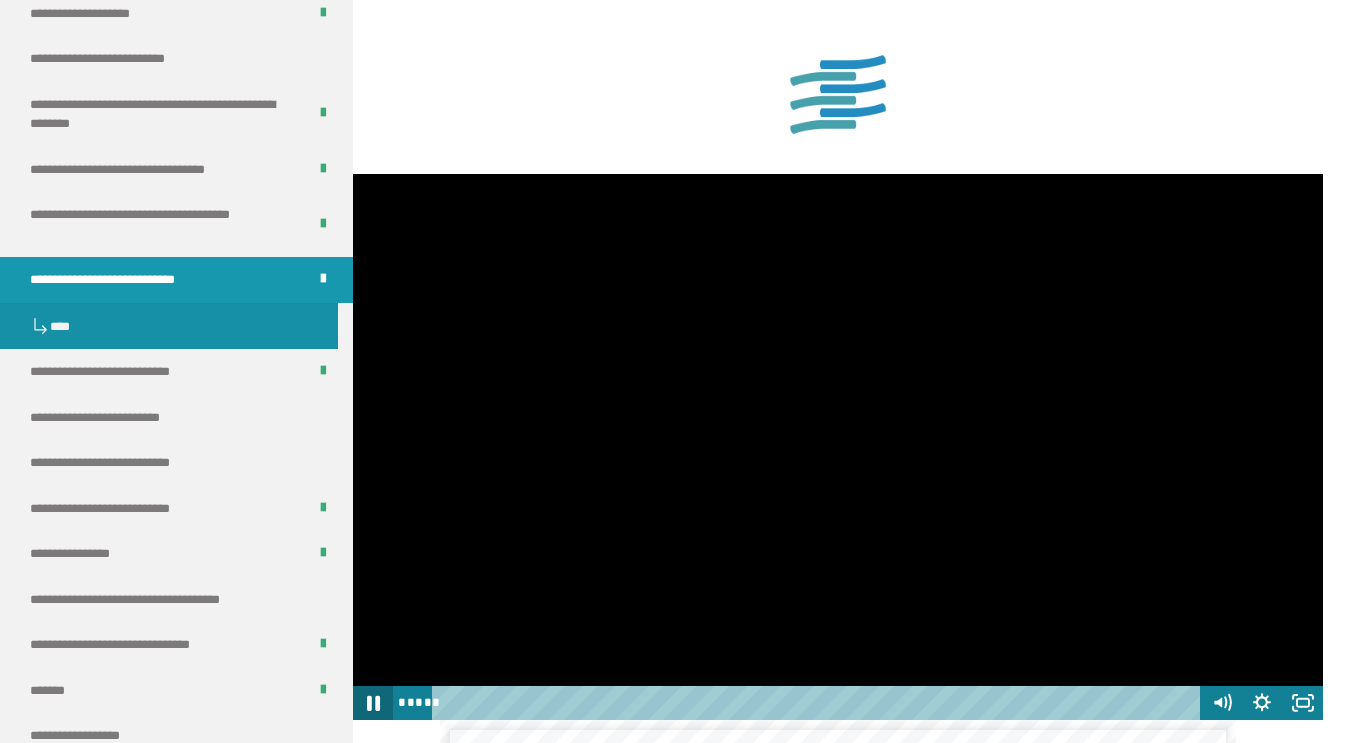 click 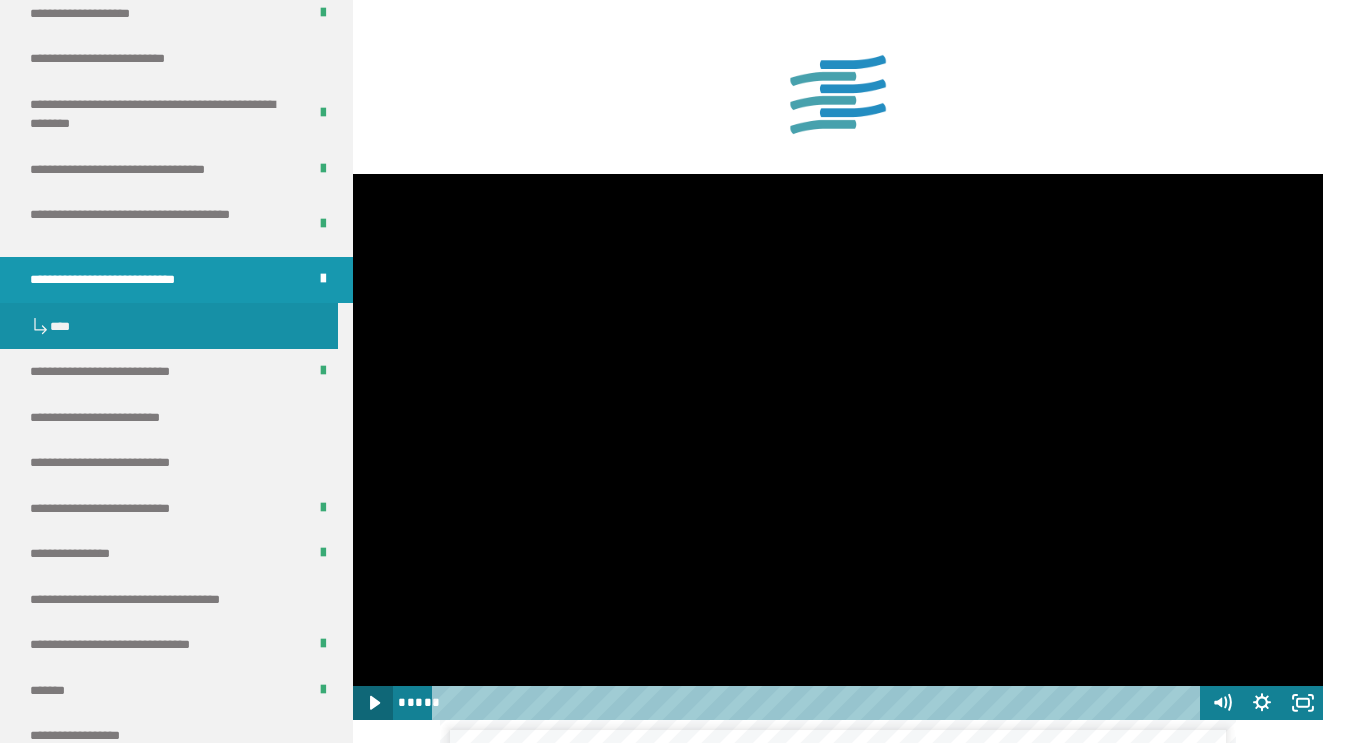 click 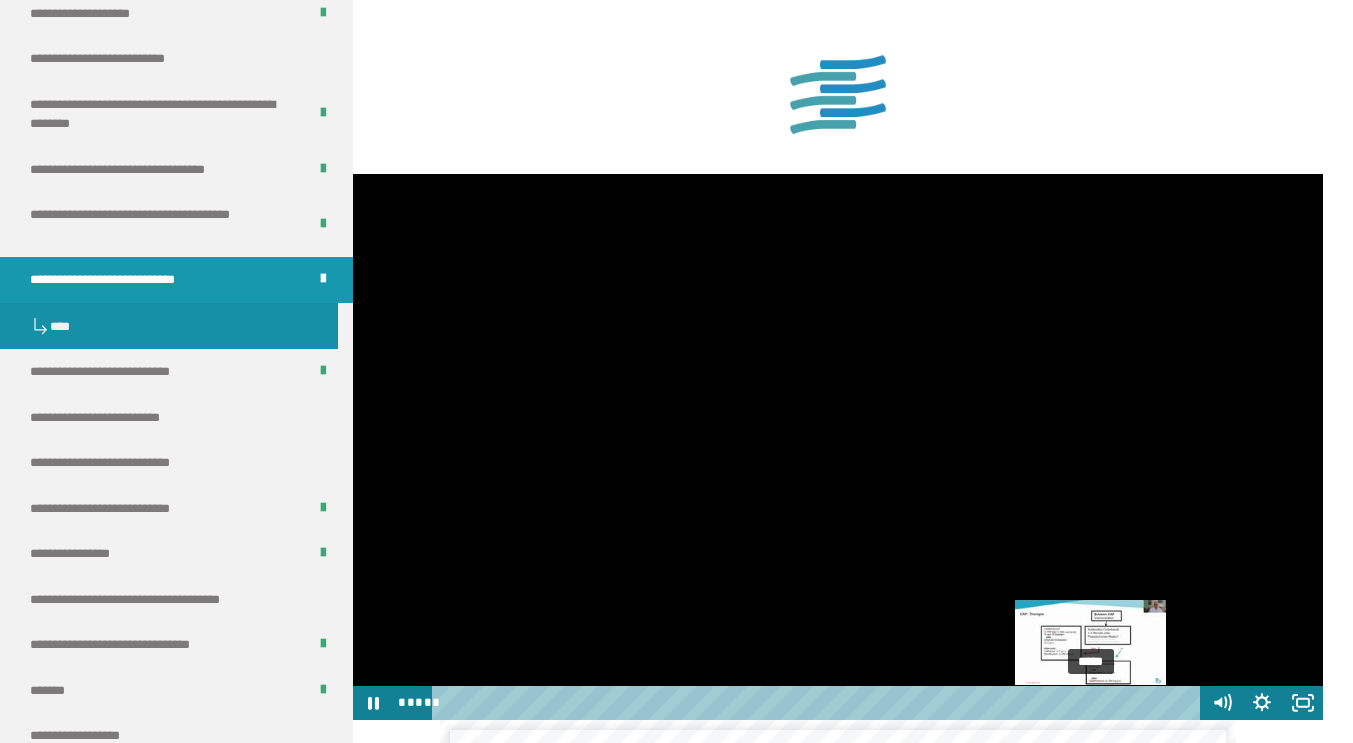 click on "*****" at bounding box center (819, 703) 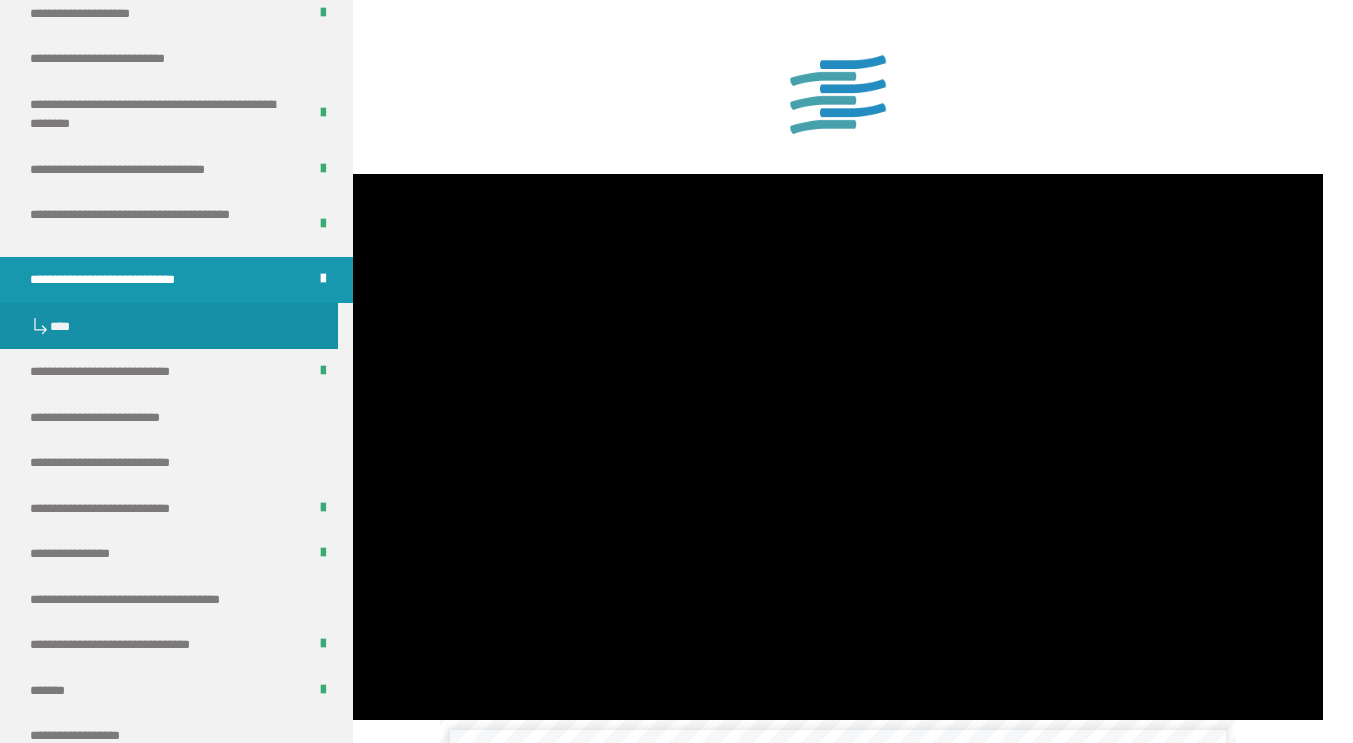 click on "**********" at bounding box center [125, 372] 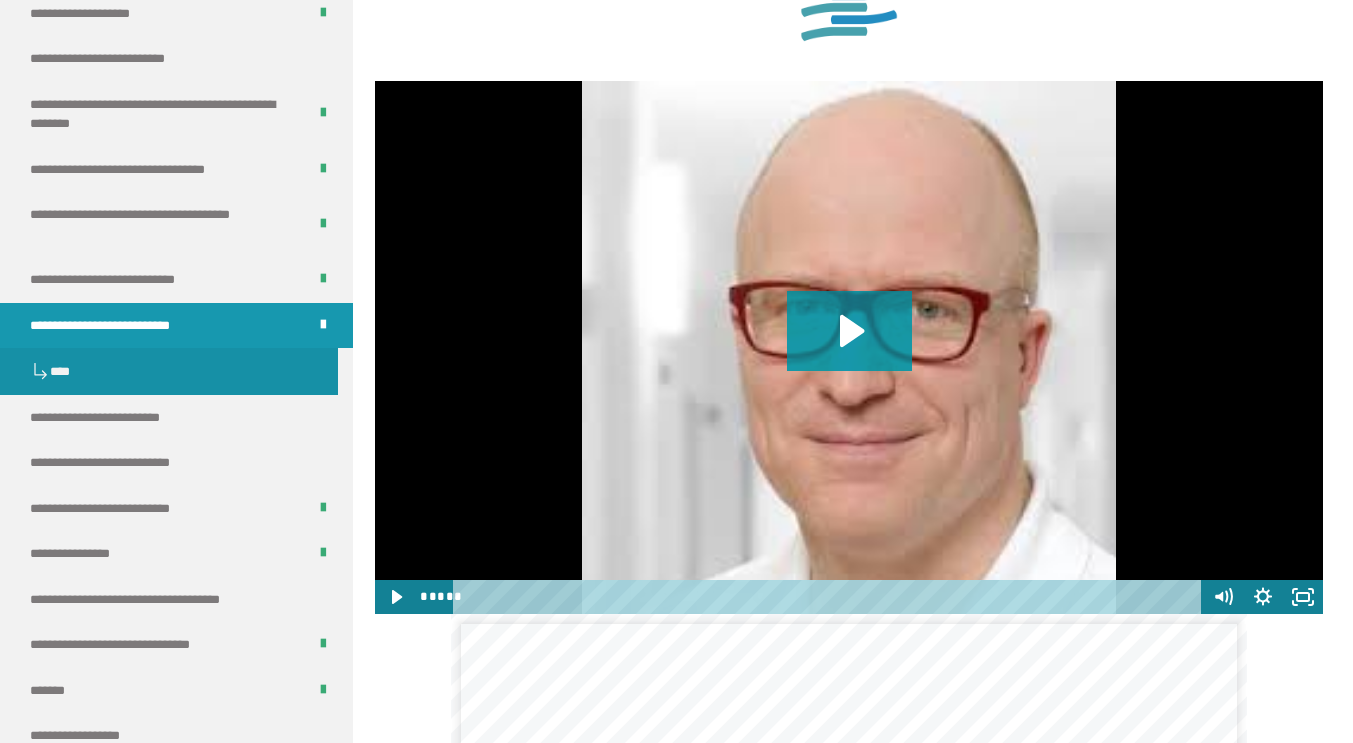 scroll, scrollTop: 1679, scrollLeft: 0, axis: vertical 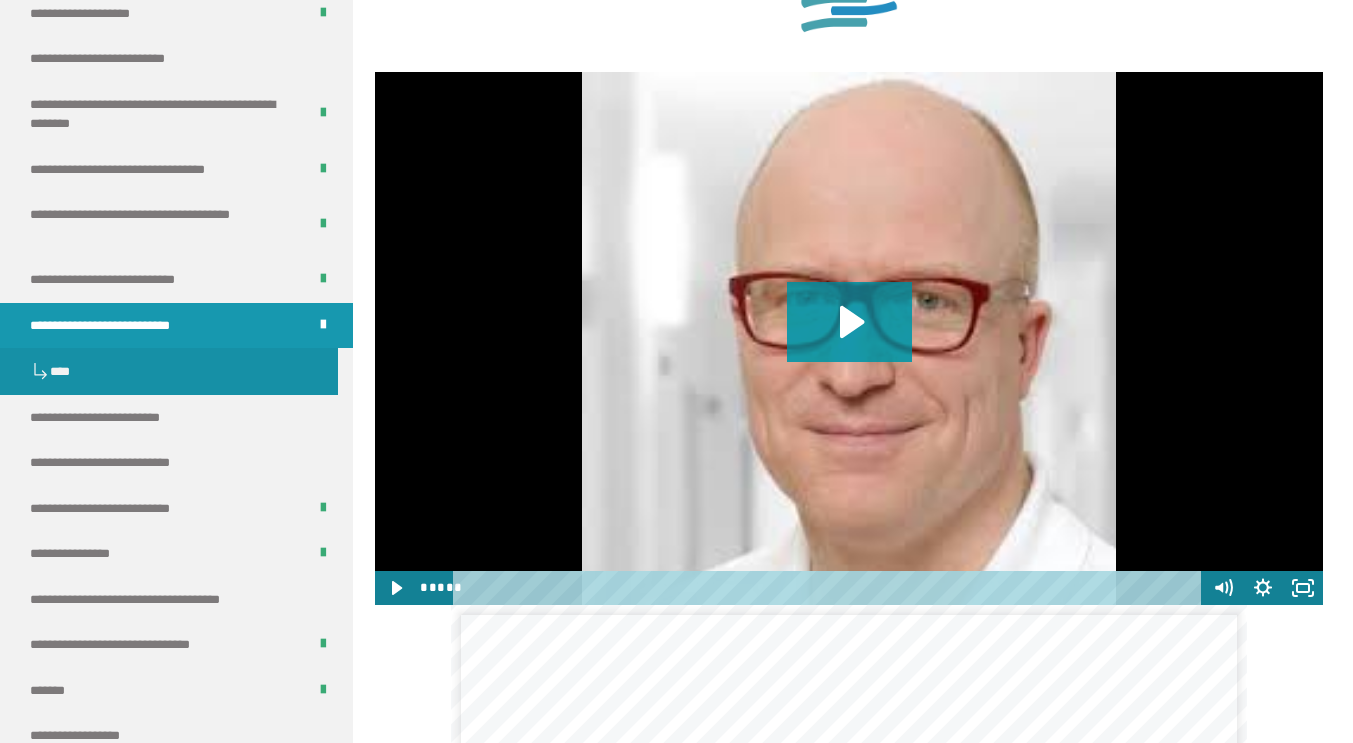 click on "**********" at bounding box center [129, 463] 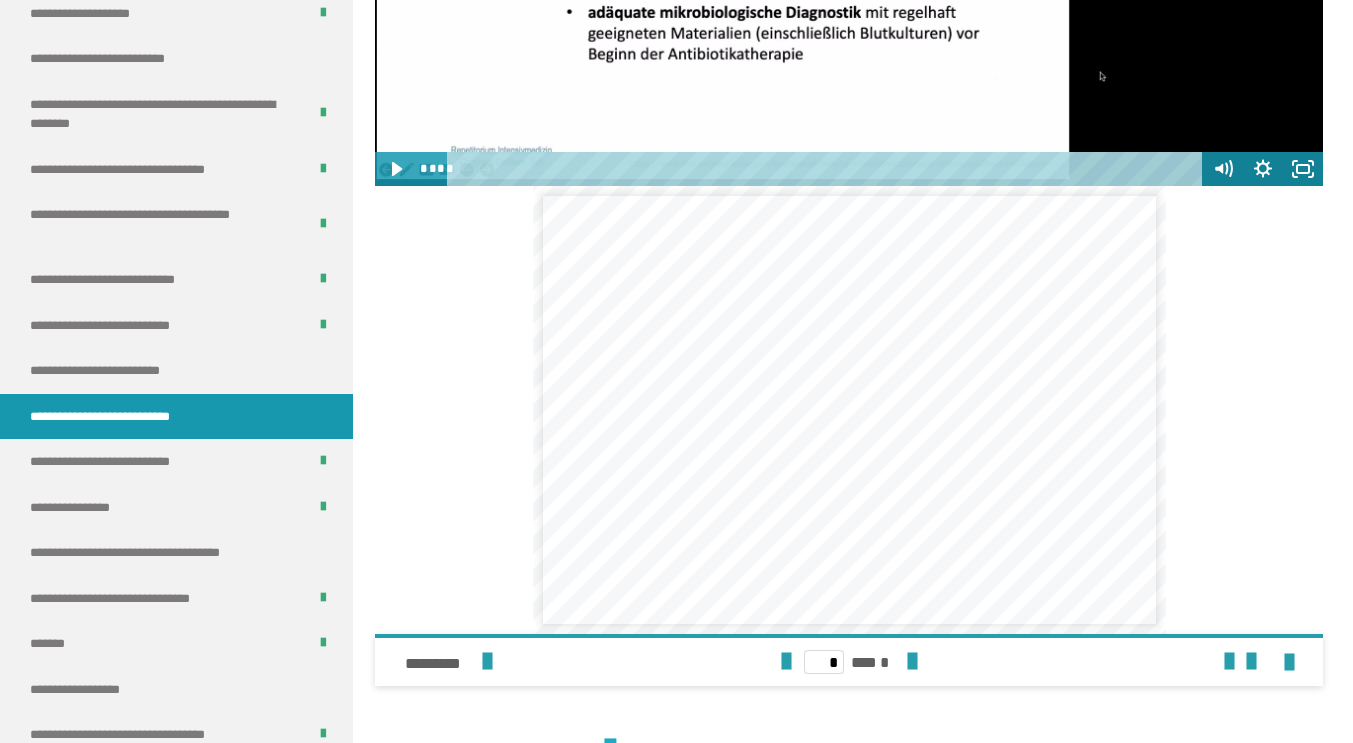 scroll, scrollTop: 1039, scrollLeft: 0, axis: vertical 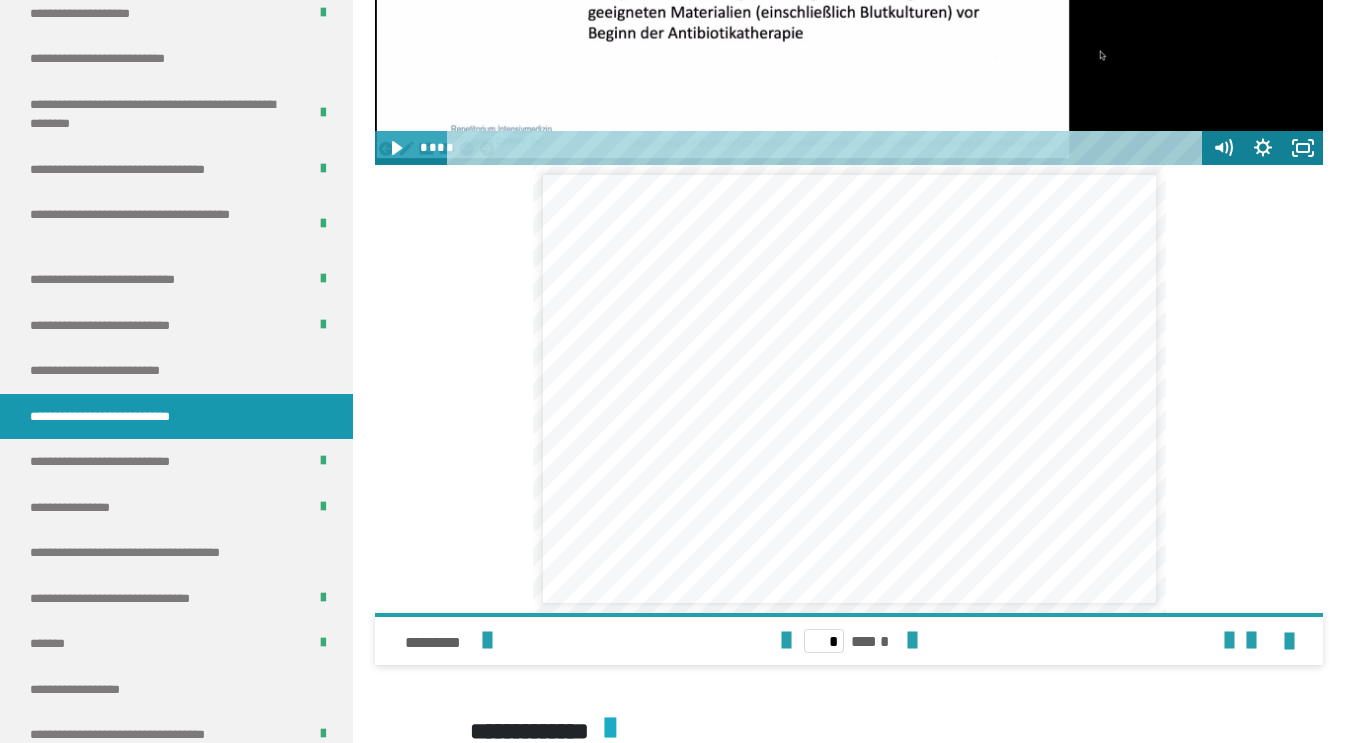 click at bounding box center [487, 641] 